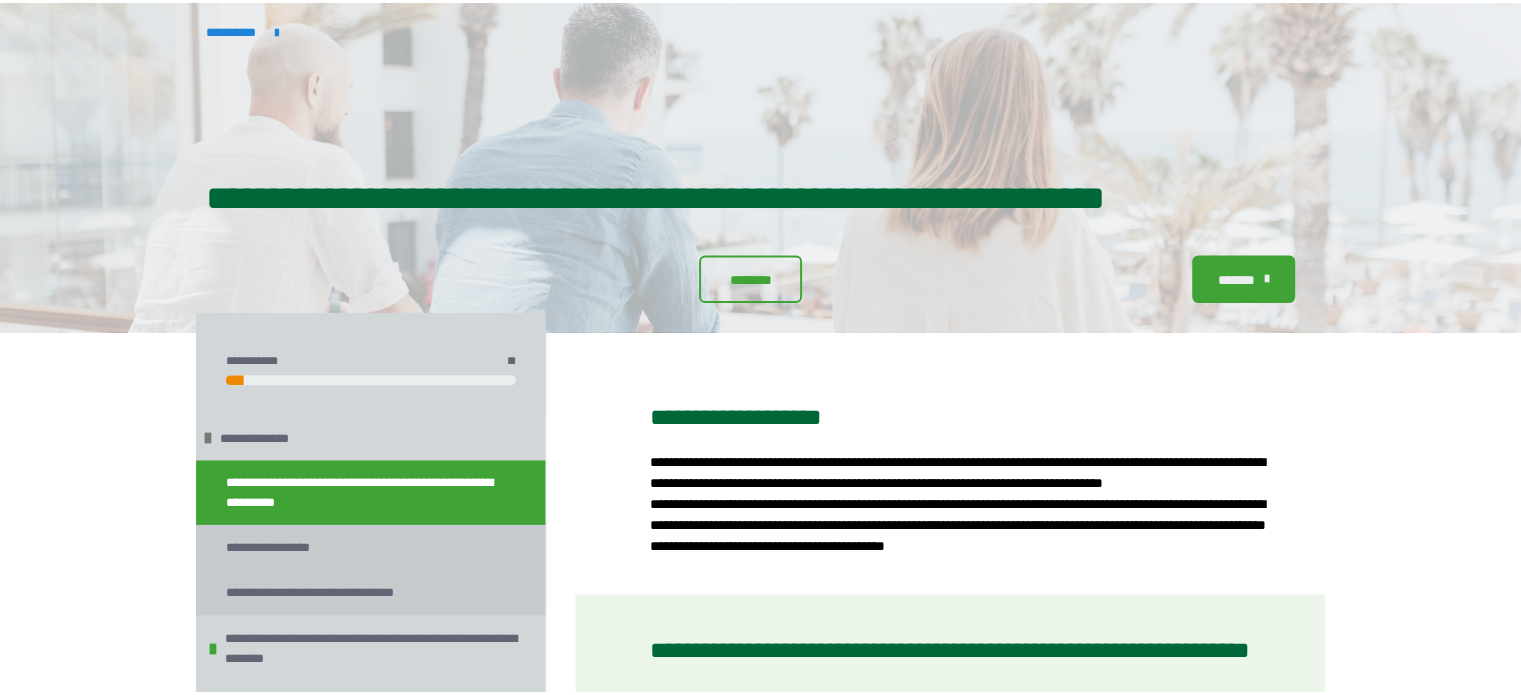 scroll, scrollTop: 0, scrollLeft: 0, axis: both 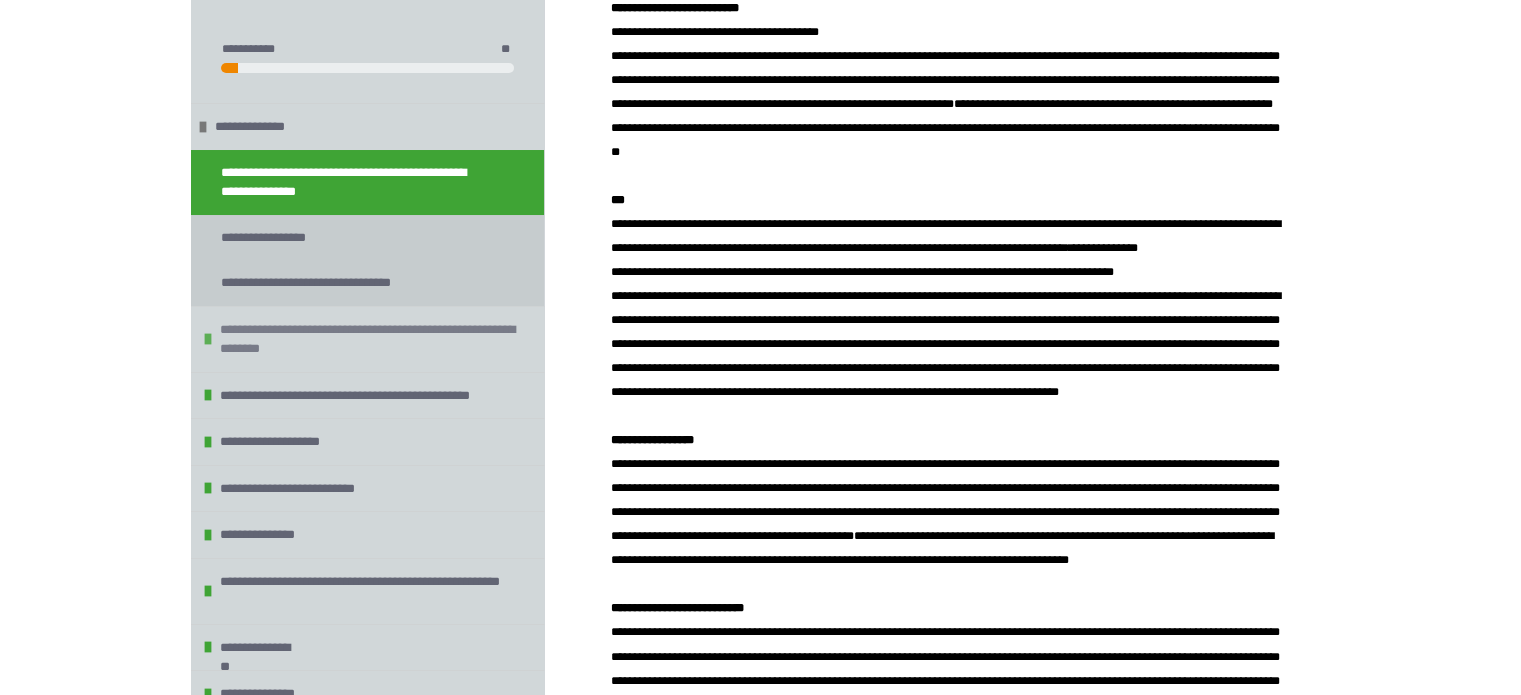 click on "**********" at bounding box center (369, 339) 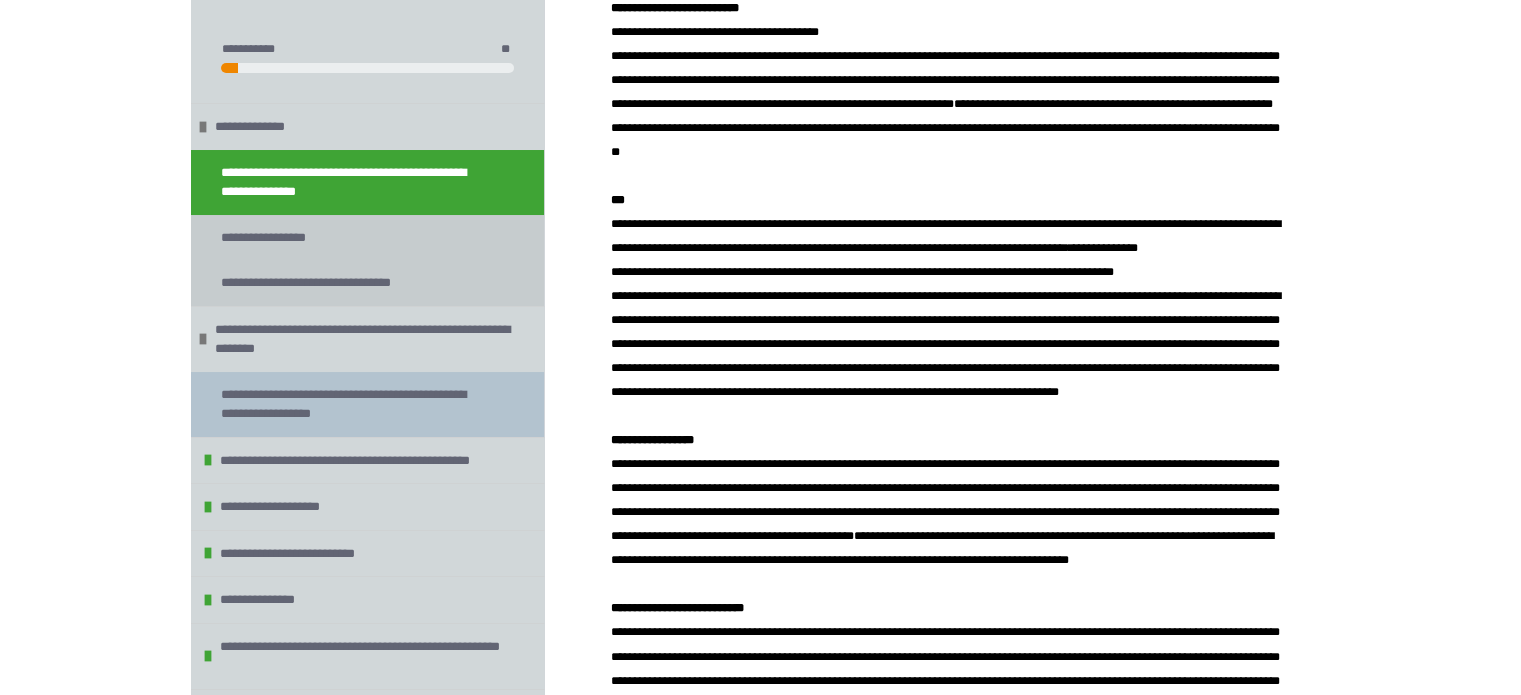 click on "**********" at bounding box center [352, 404] 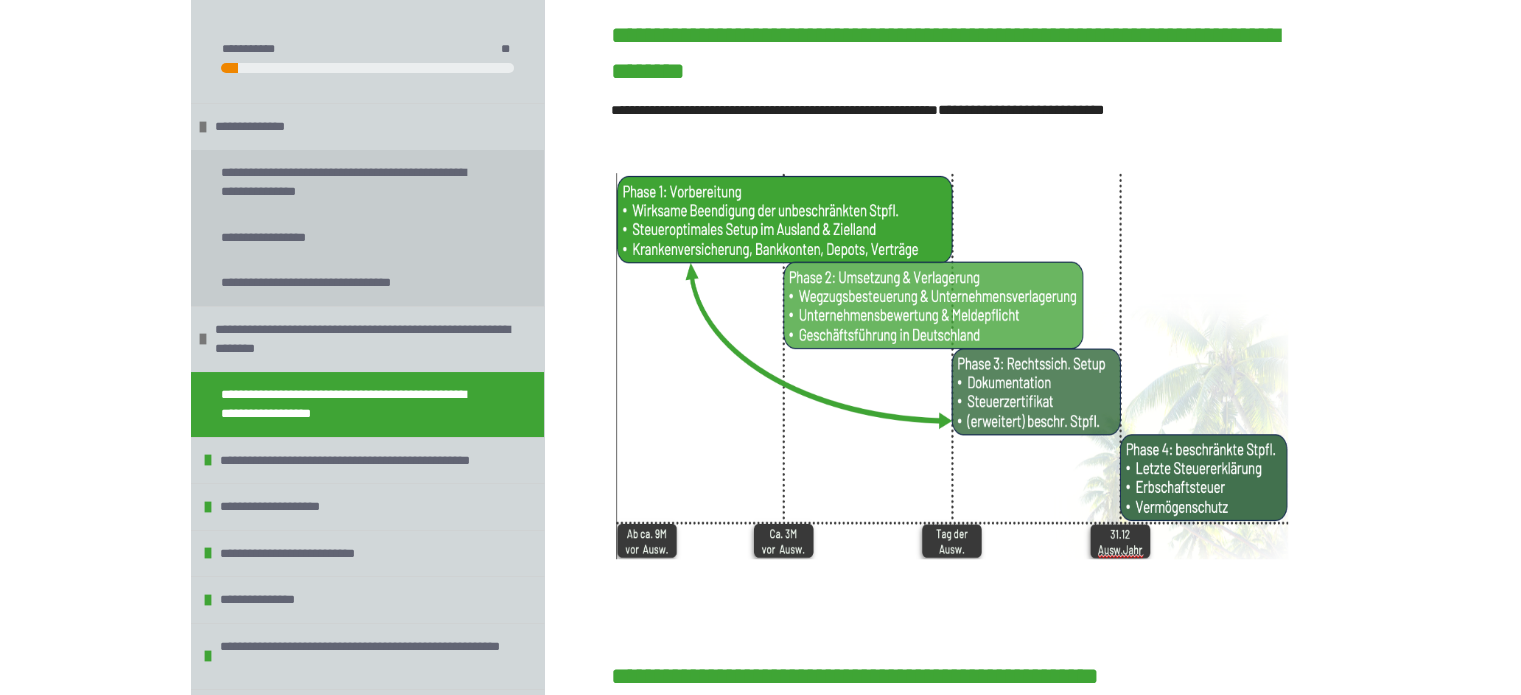 scroll, scrollTop: 1156, scrollLeft: 0, axis: vertical 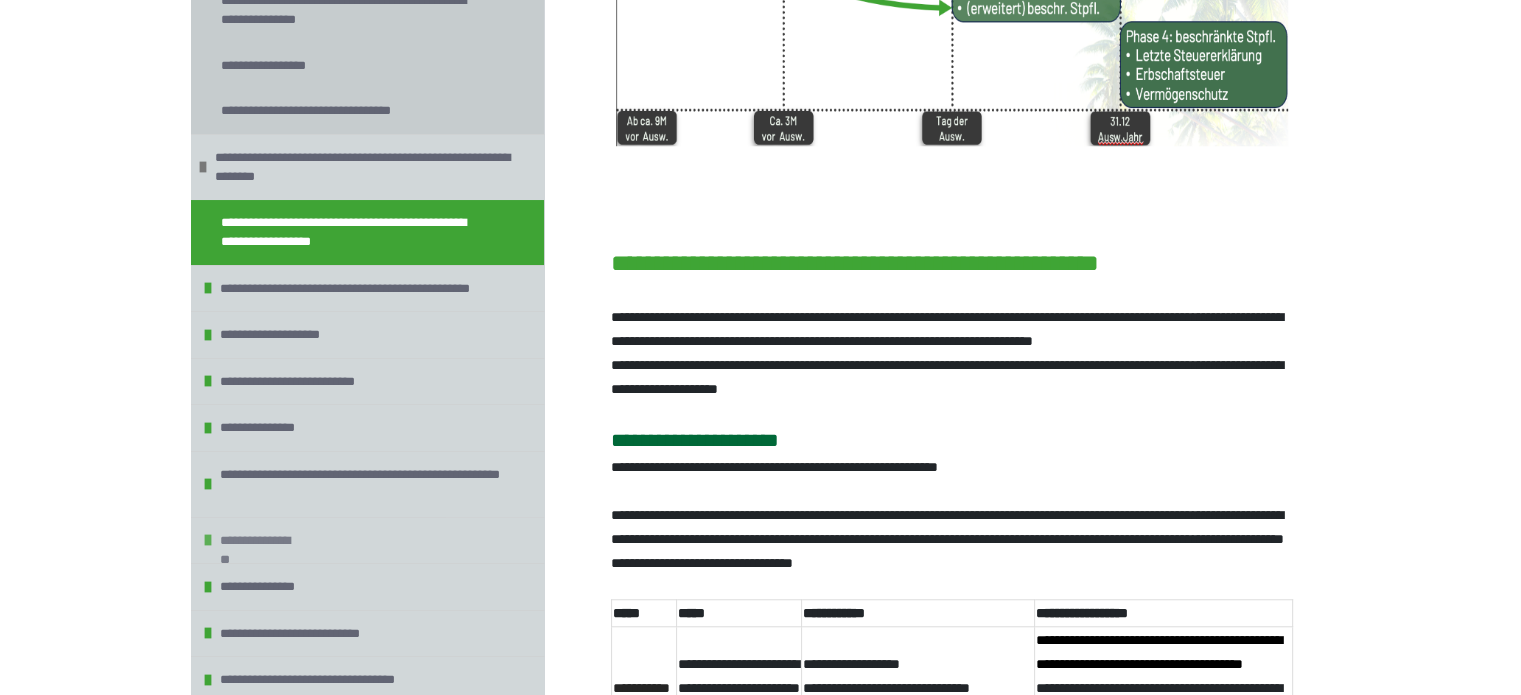 click on "**********" at bounding box center [261, 541] 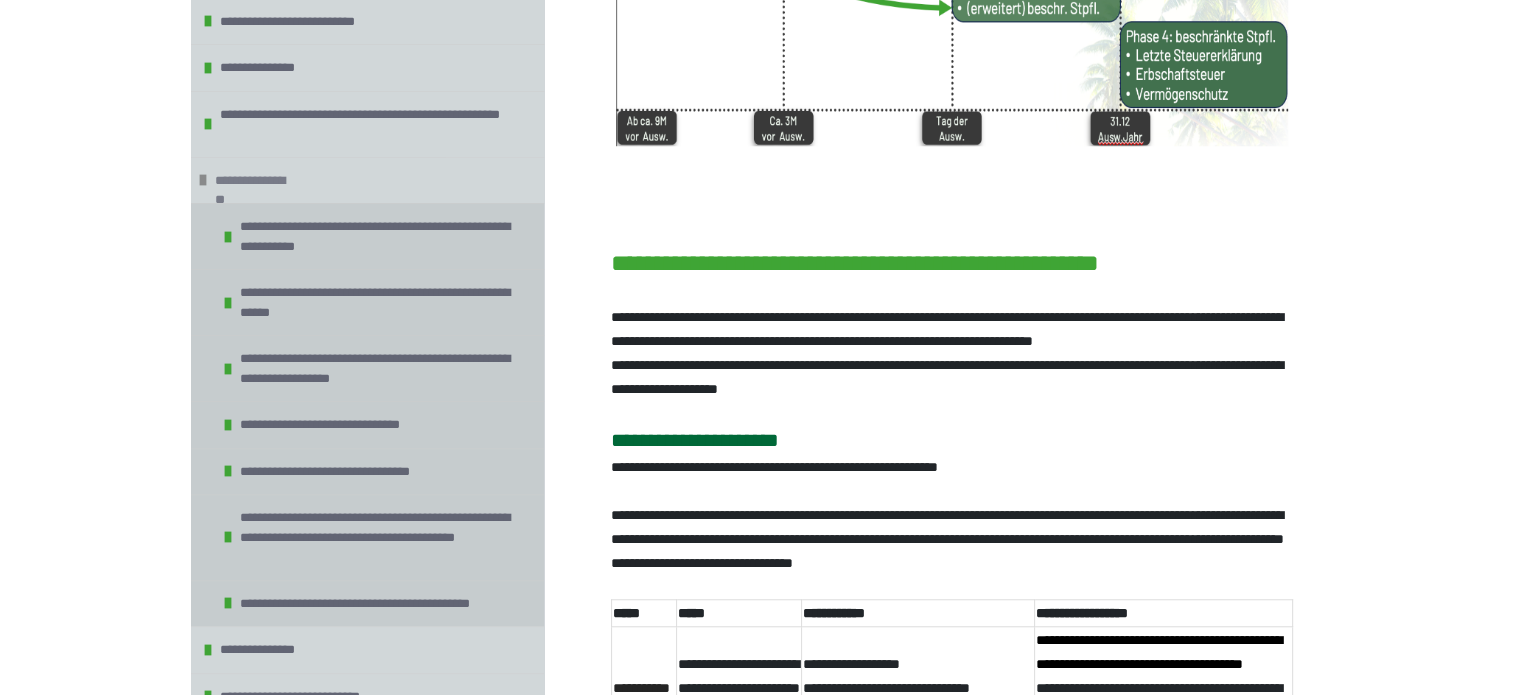 scroll, scrollTop: 593, scrollLeft: 0, axis: vertical 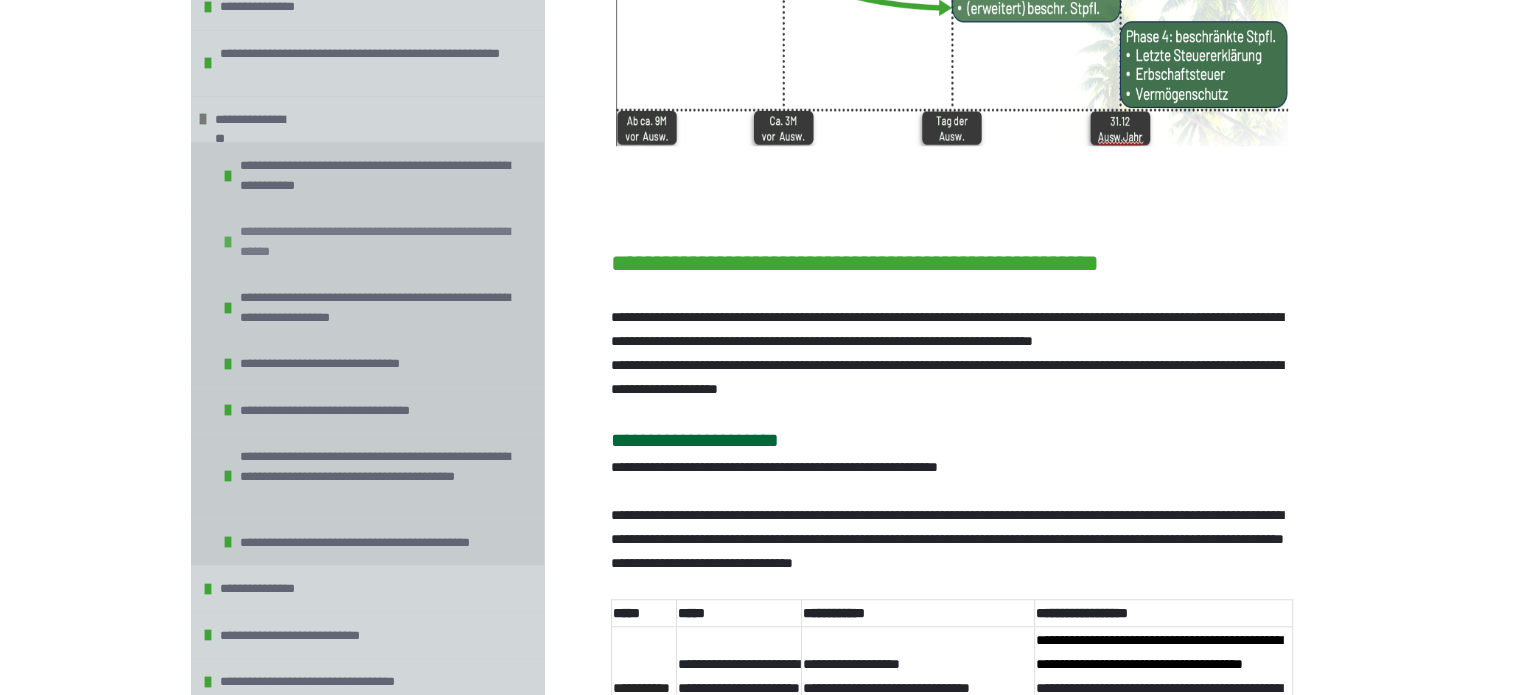 click on "**********" at bounding box center [379, 241] 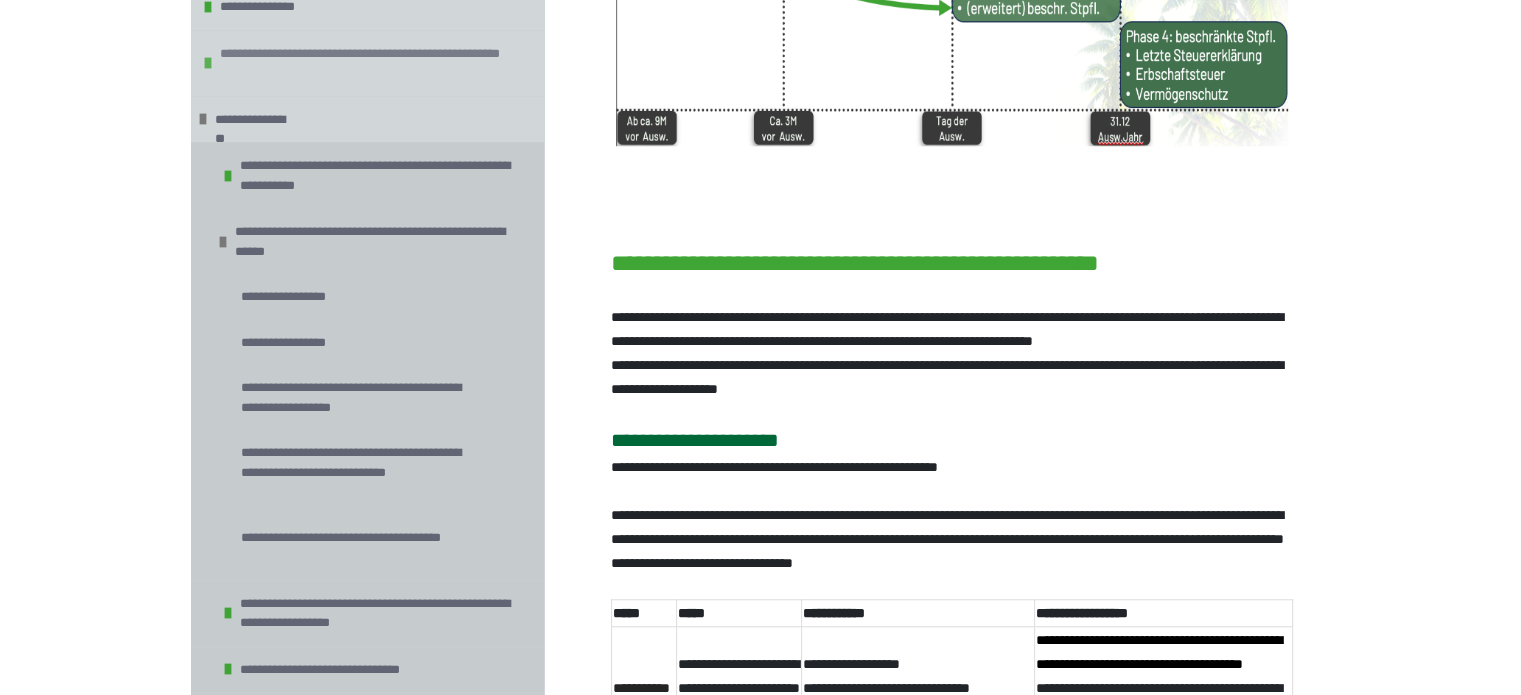 click on "**********" at bounding box center [369, 63] 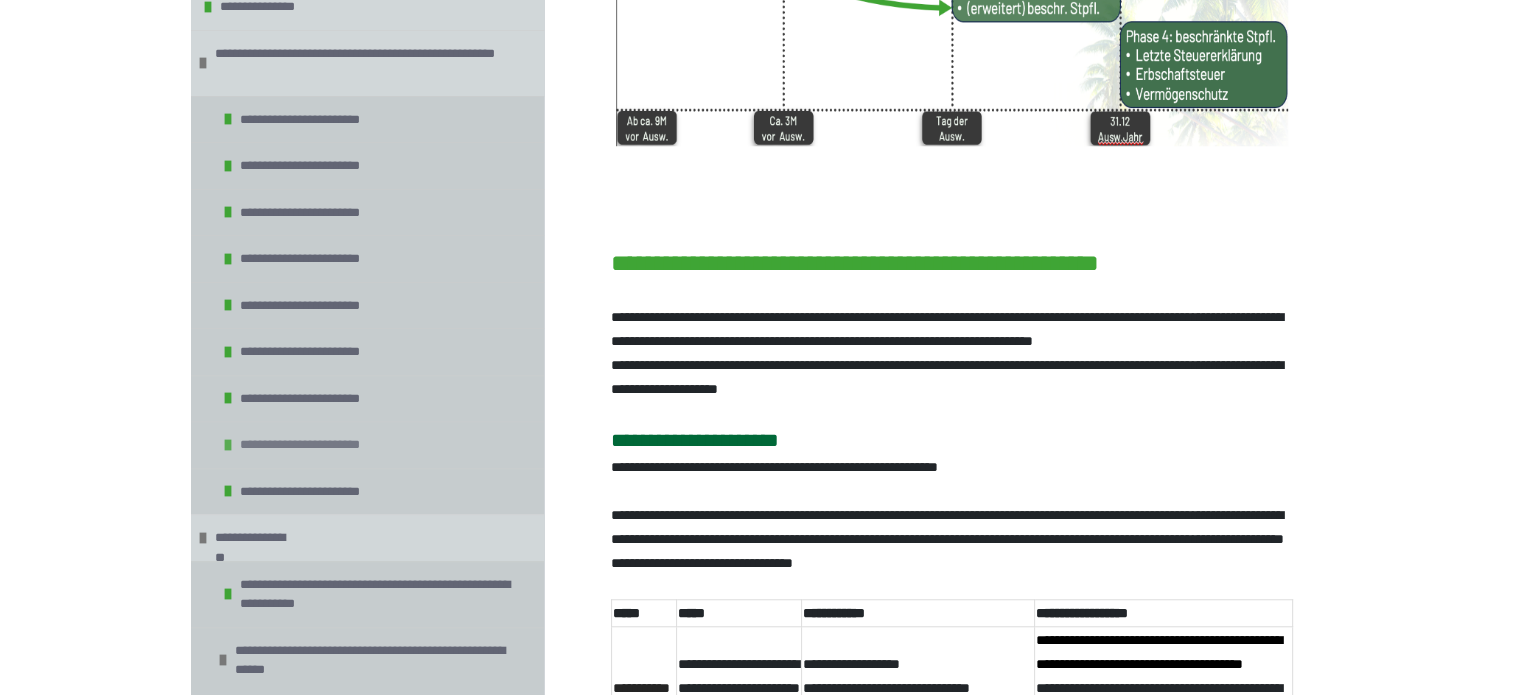 click on "**********" at bounding box center (310, 445) 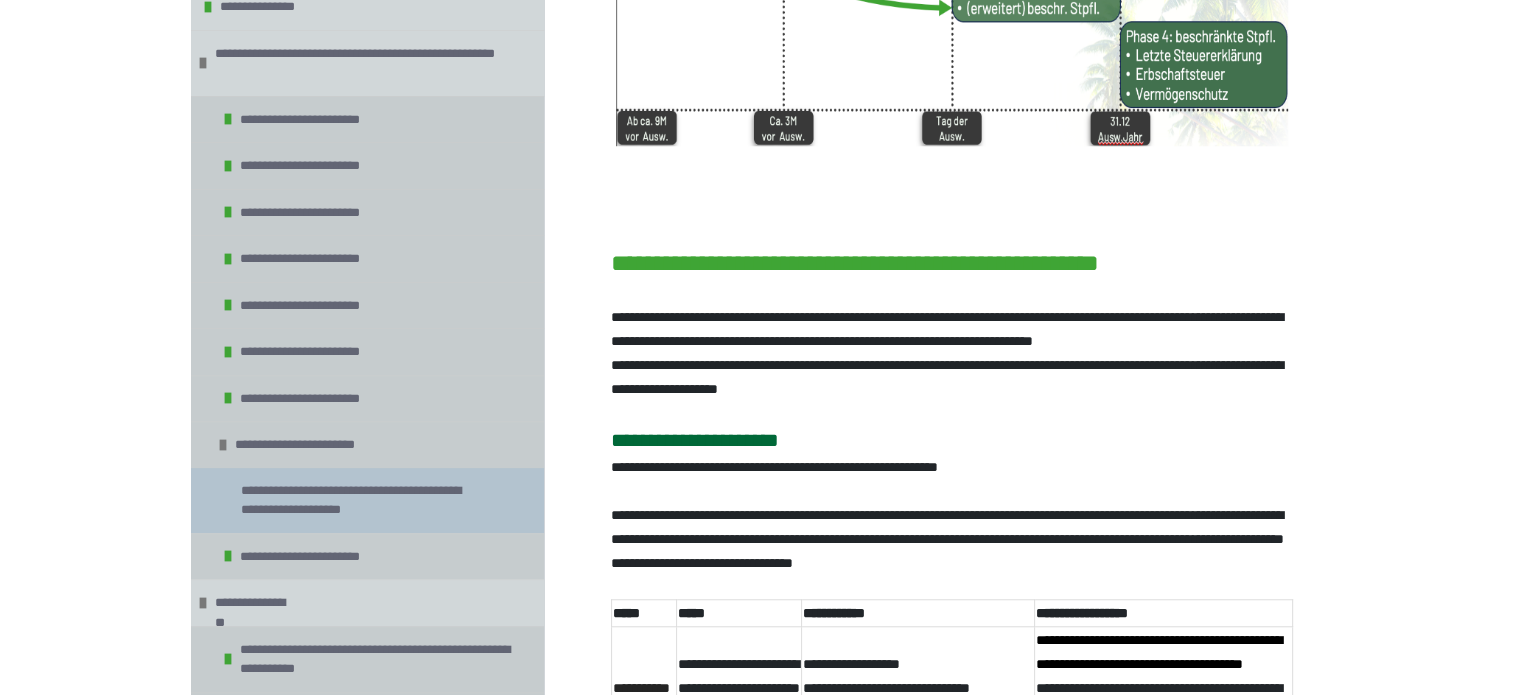 click on "**********" at bounding box center (362, 500) 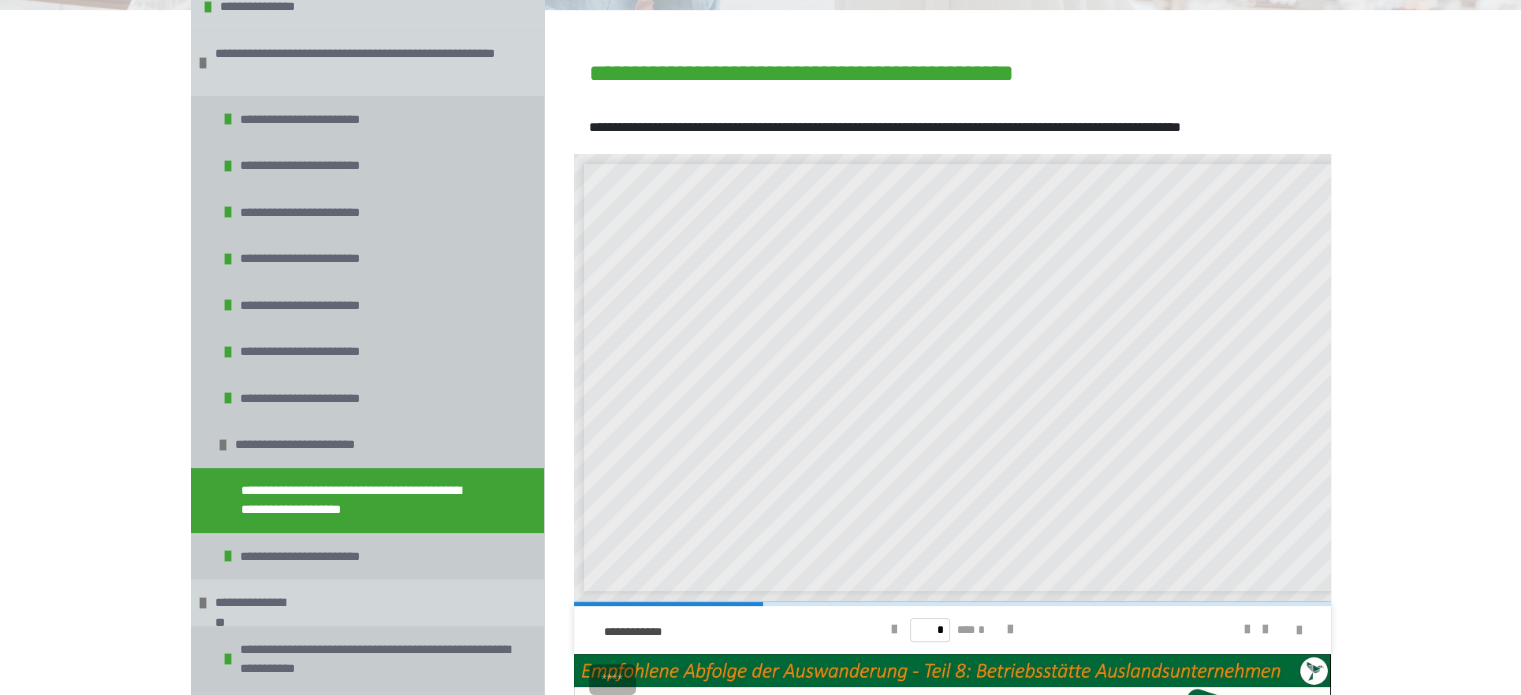 scroll, scrollTop: 7, scrollLeft: 0, axis: vertical 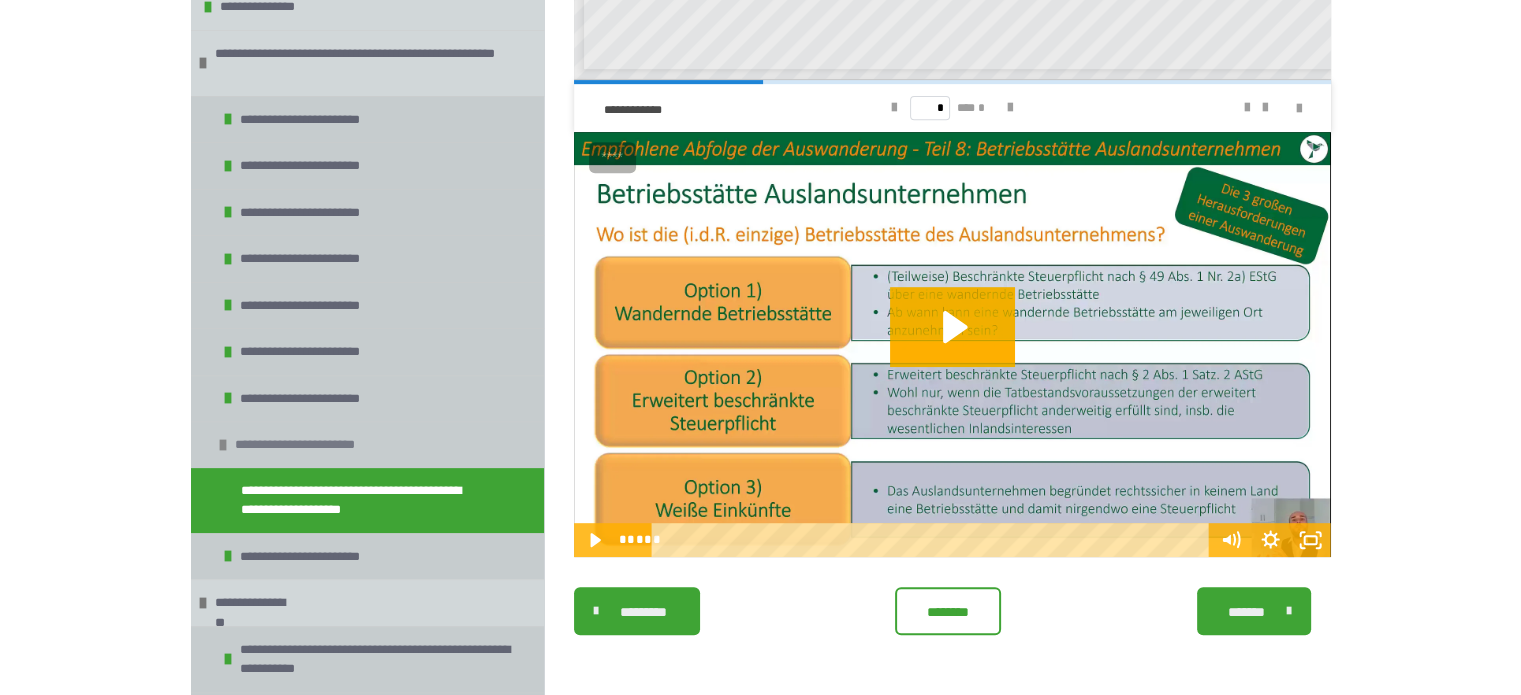 click on "**********" at bounding box center [305, 445] 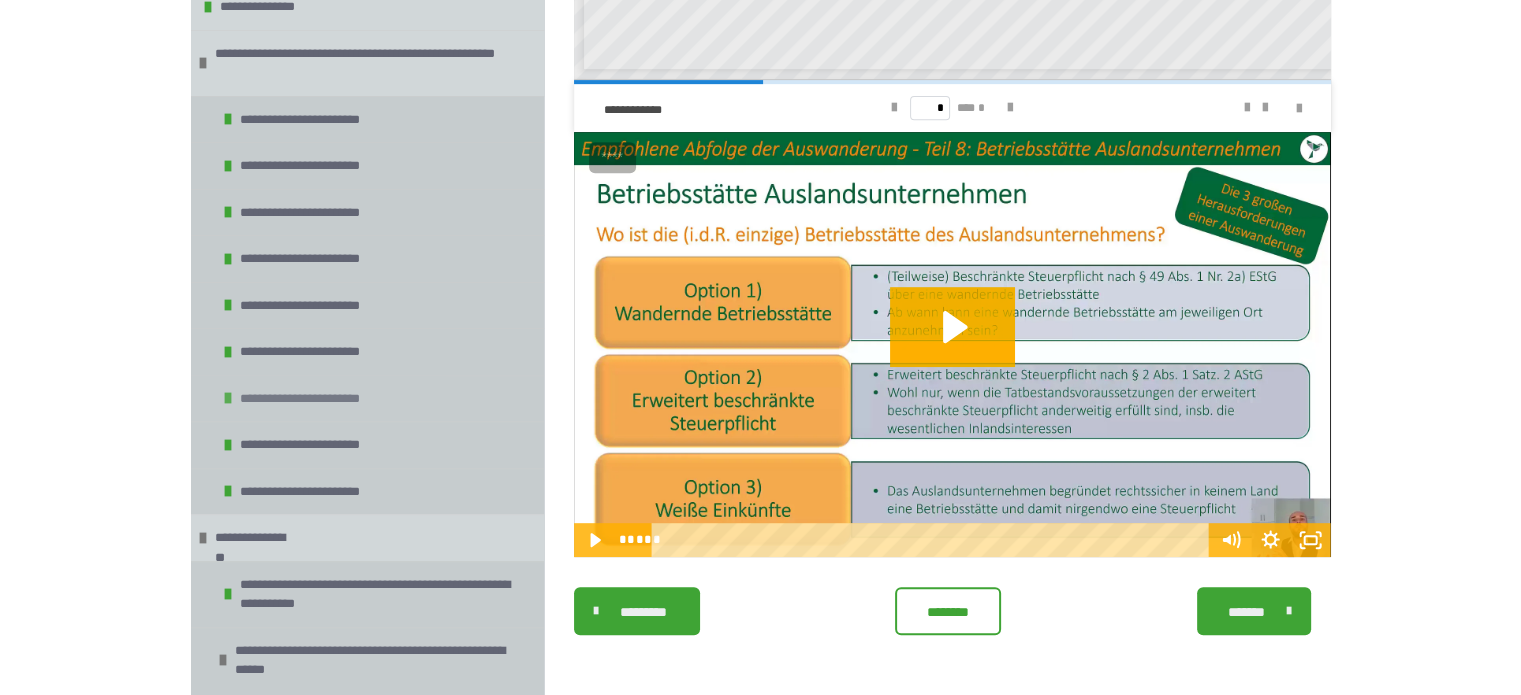 click on "**********" at bounding box center (309, 399) 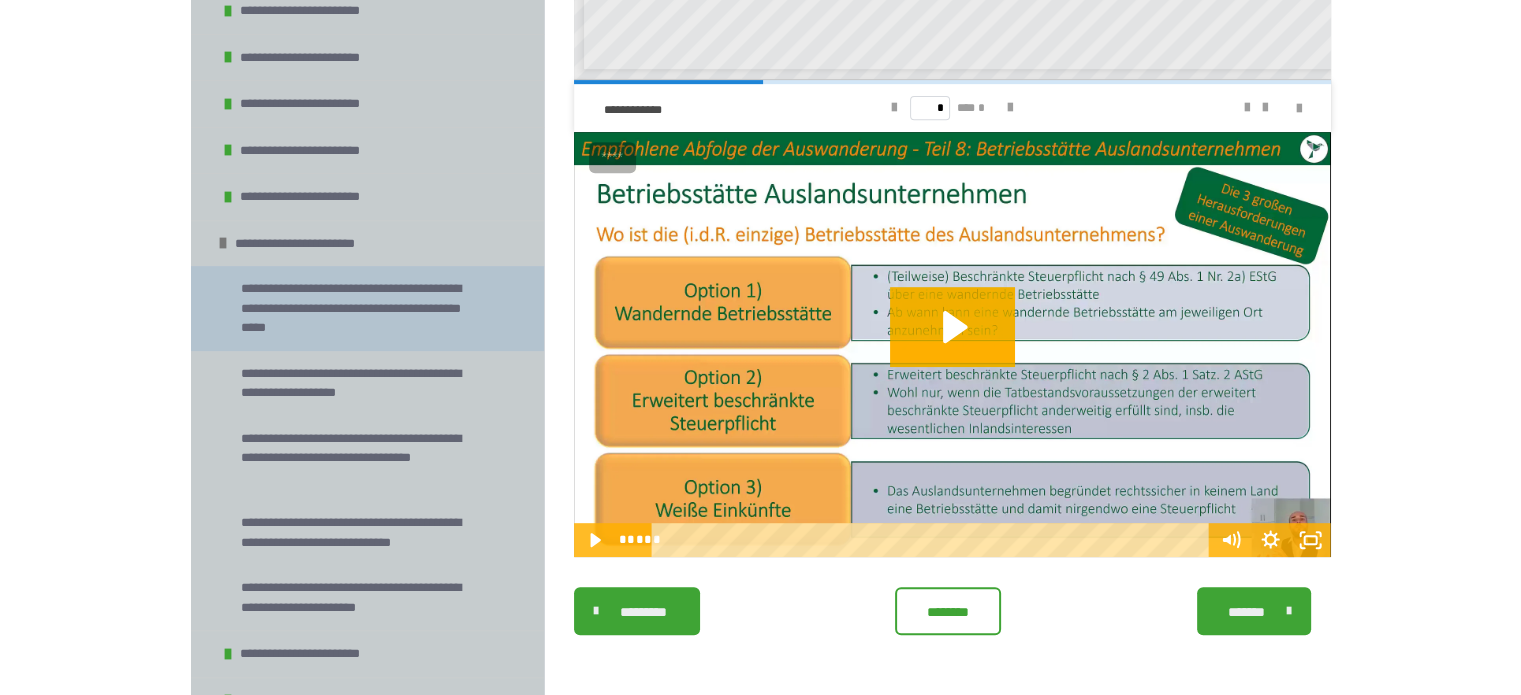 scroll, scrollTop: 749, scrollLeft: 0, axis: vertical 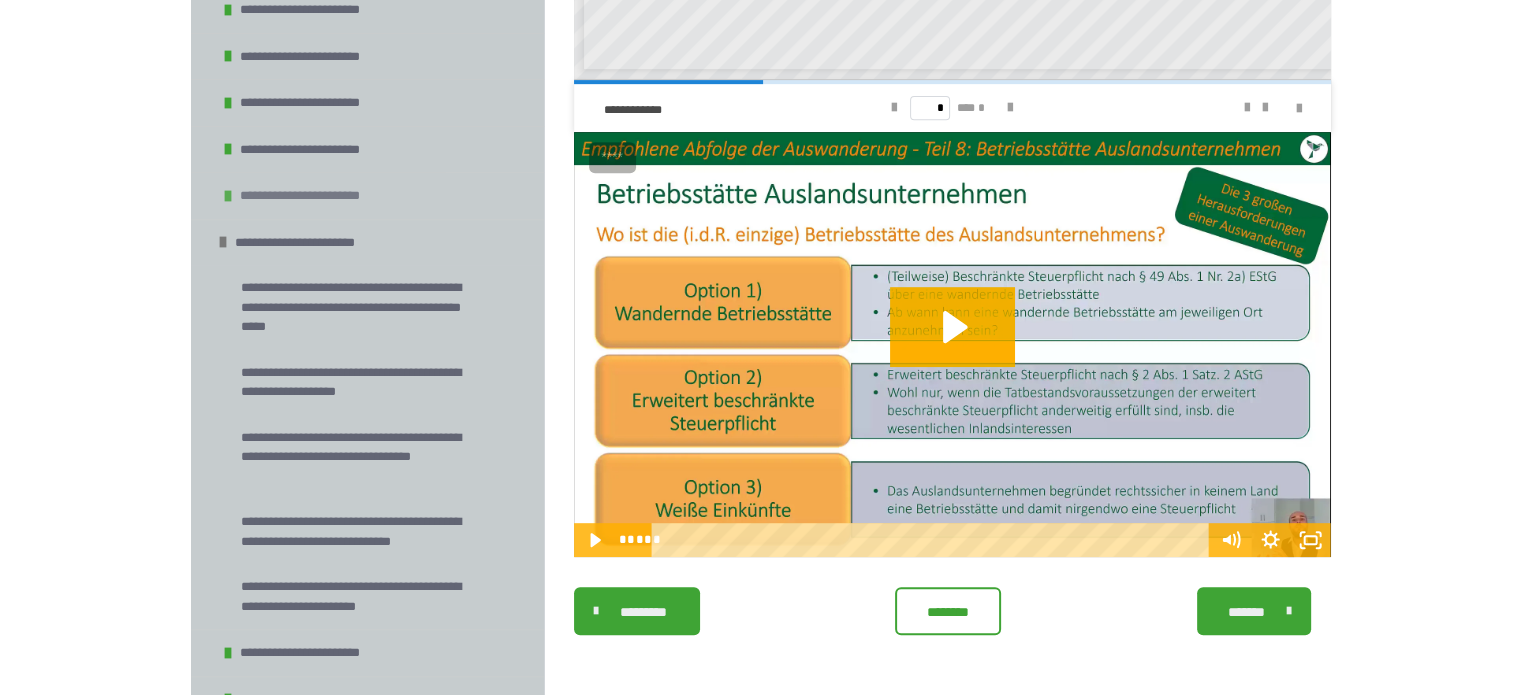 click on "**********" at bounding box center [309, 196] 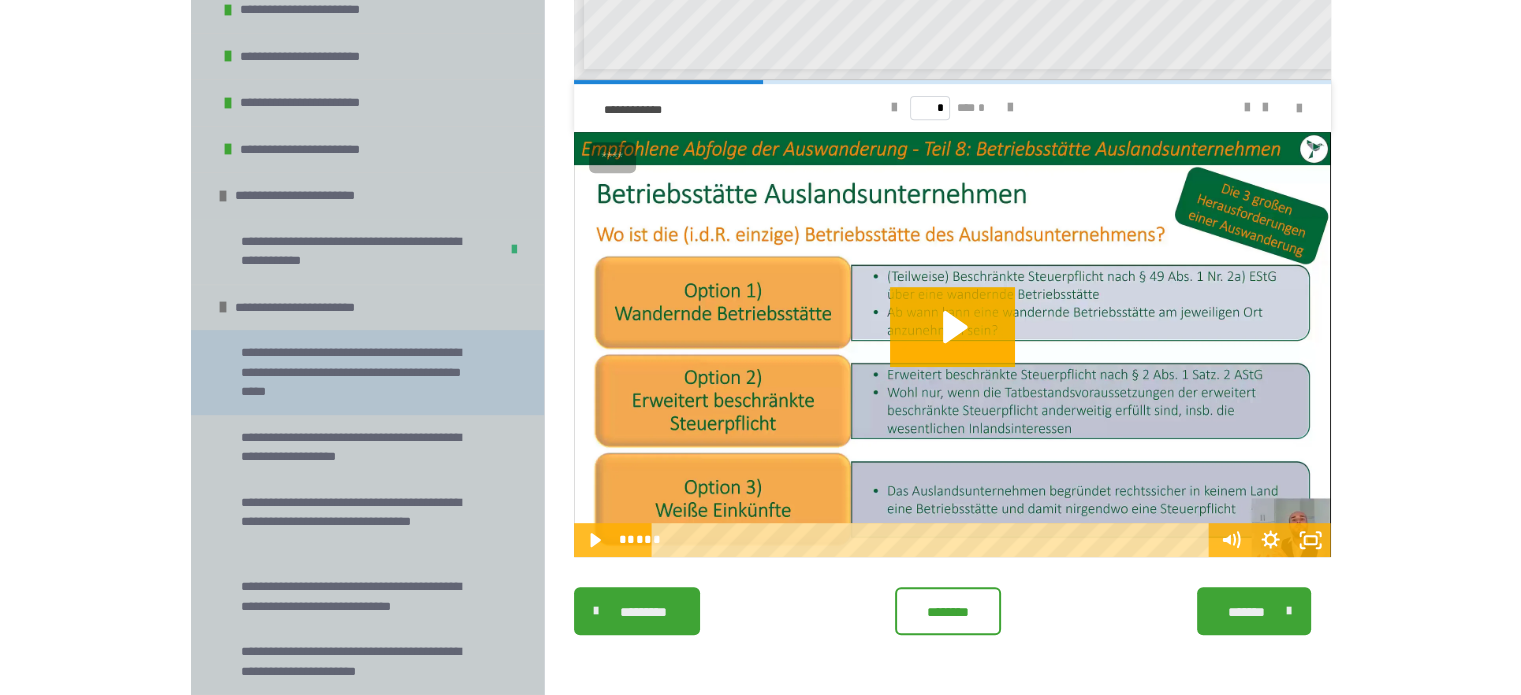 click on "**********" at bounding box center (362, 372) 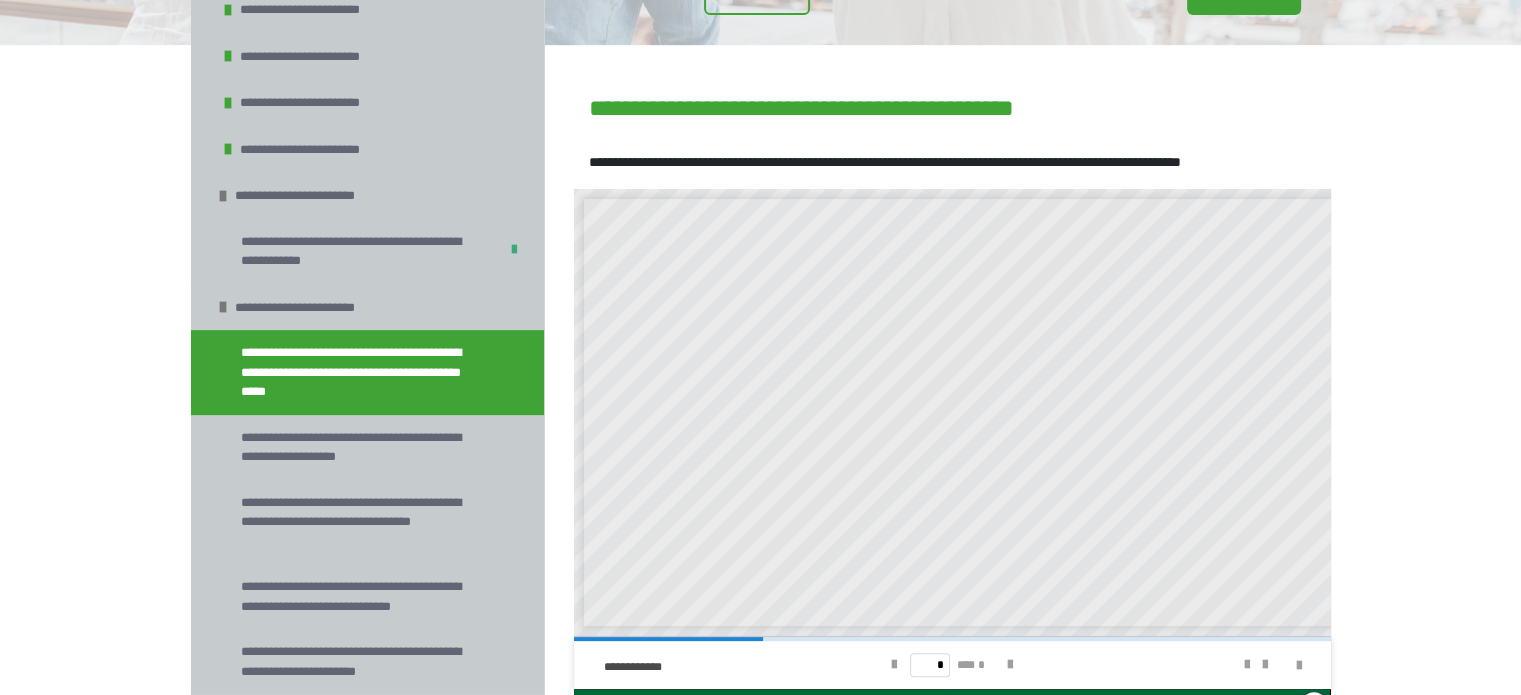 scroll, scrollTop: 8, scrollLeft: 0, axis: vertical 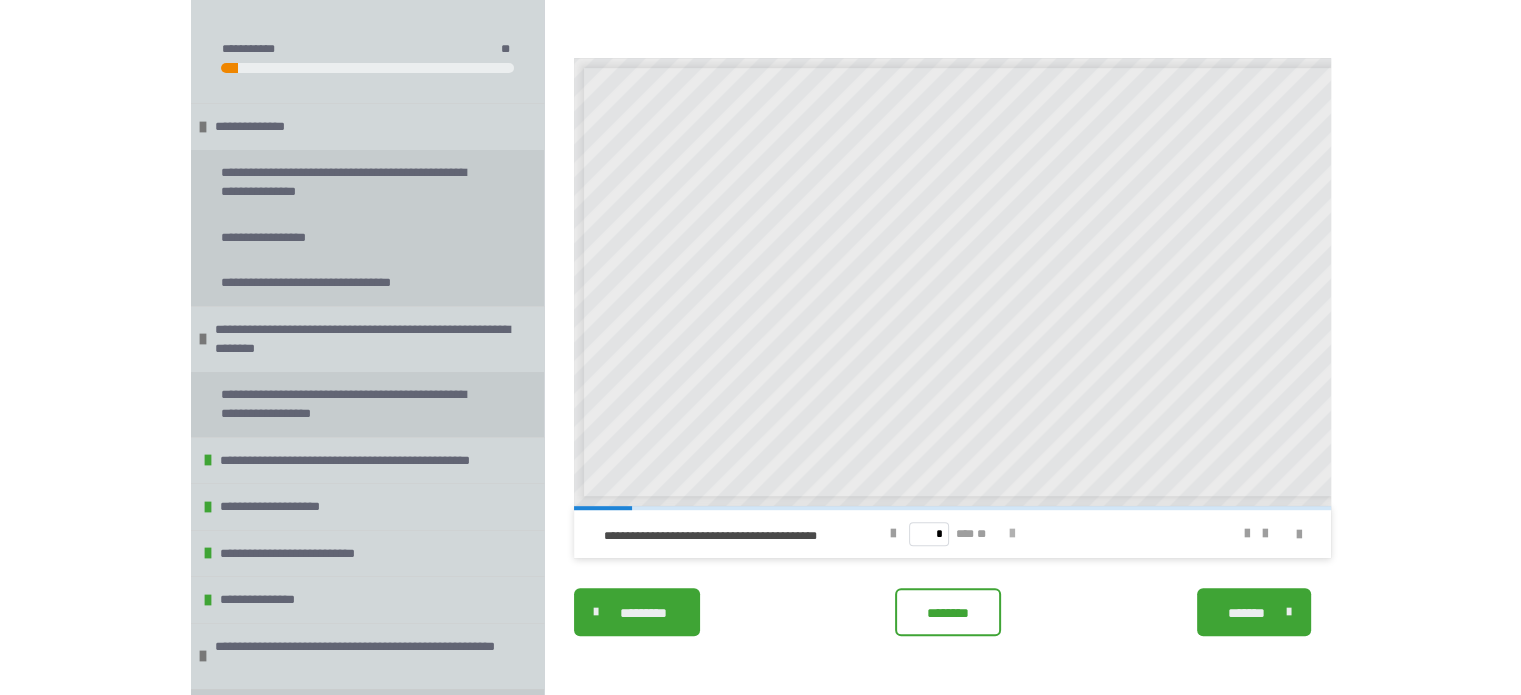 click at bounding box center (1011, 534) 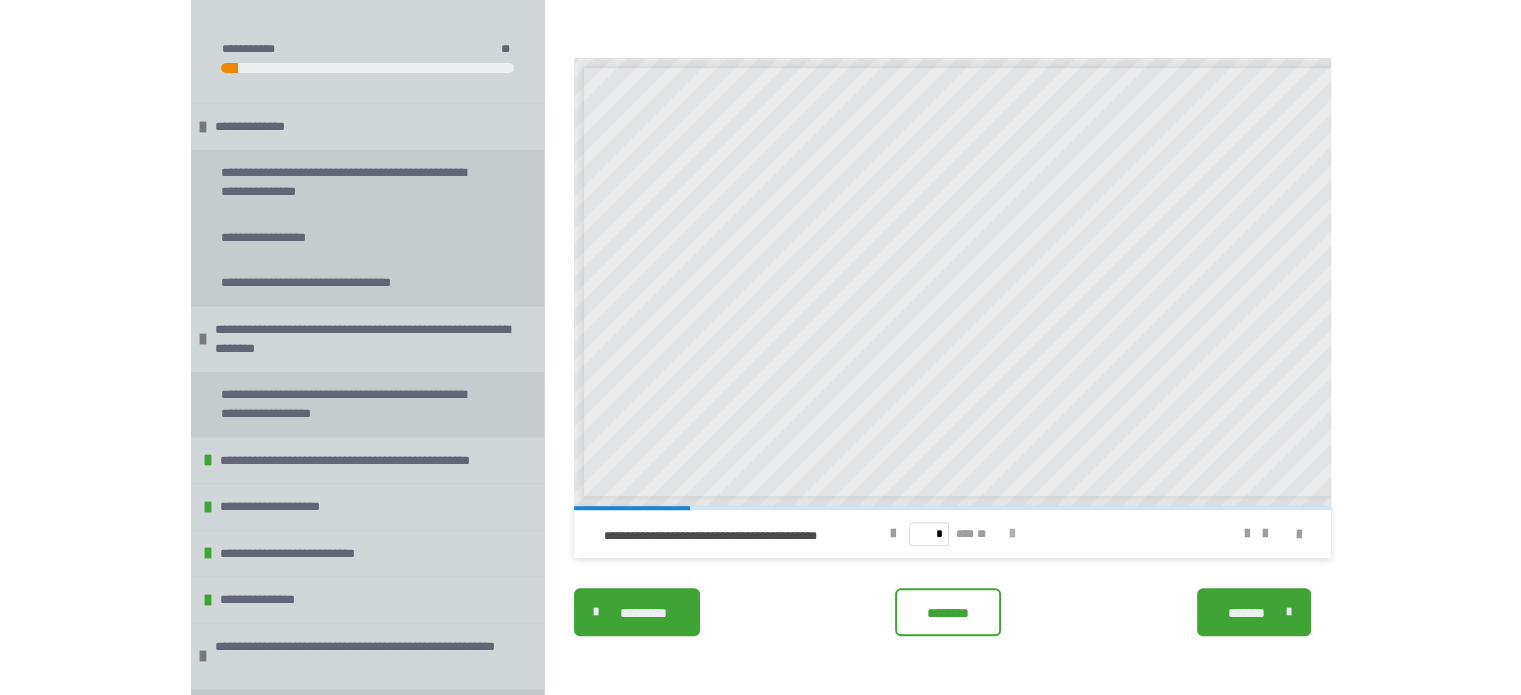 click at bounding box center [1011, 534] 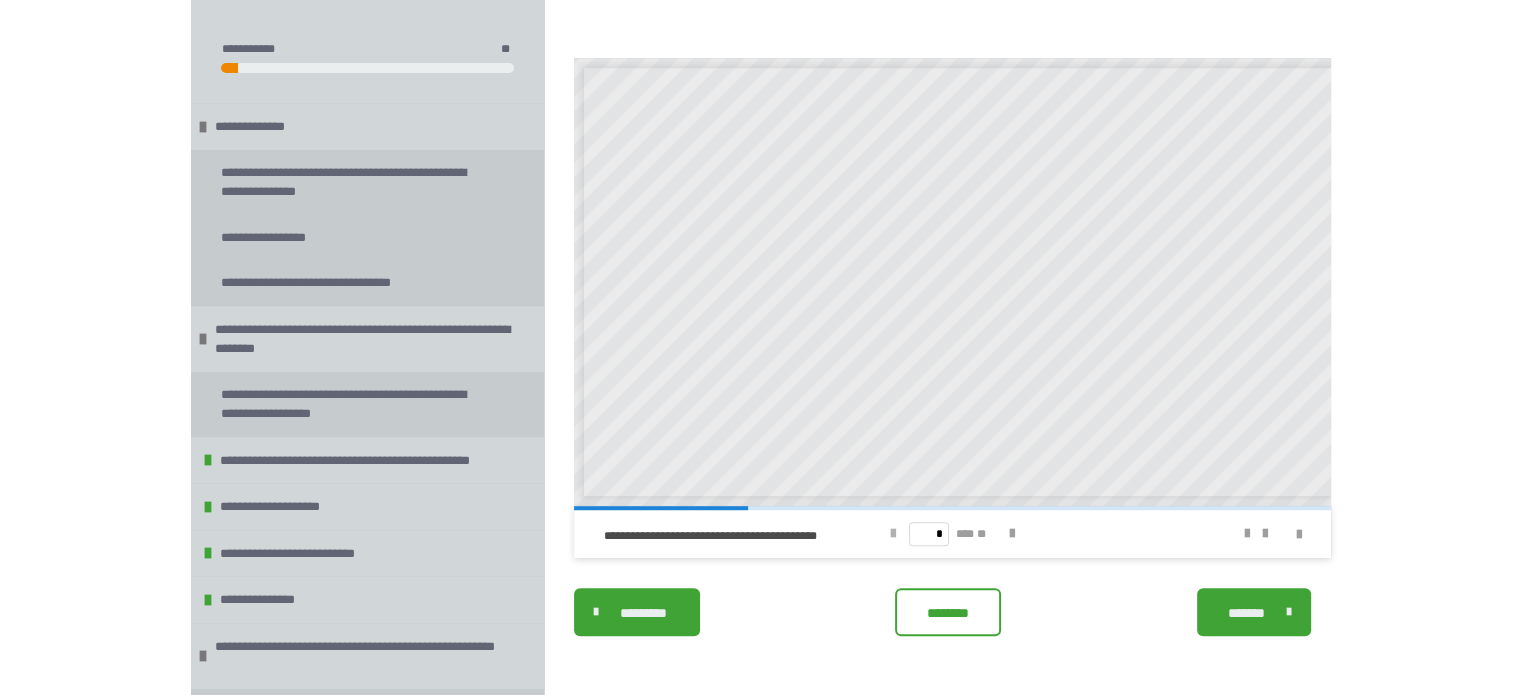 click at bounding box center [893, 534] 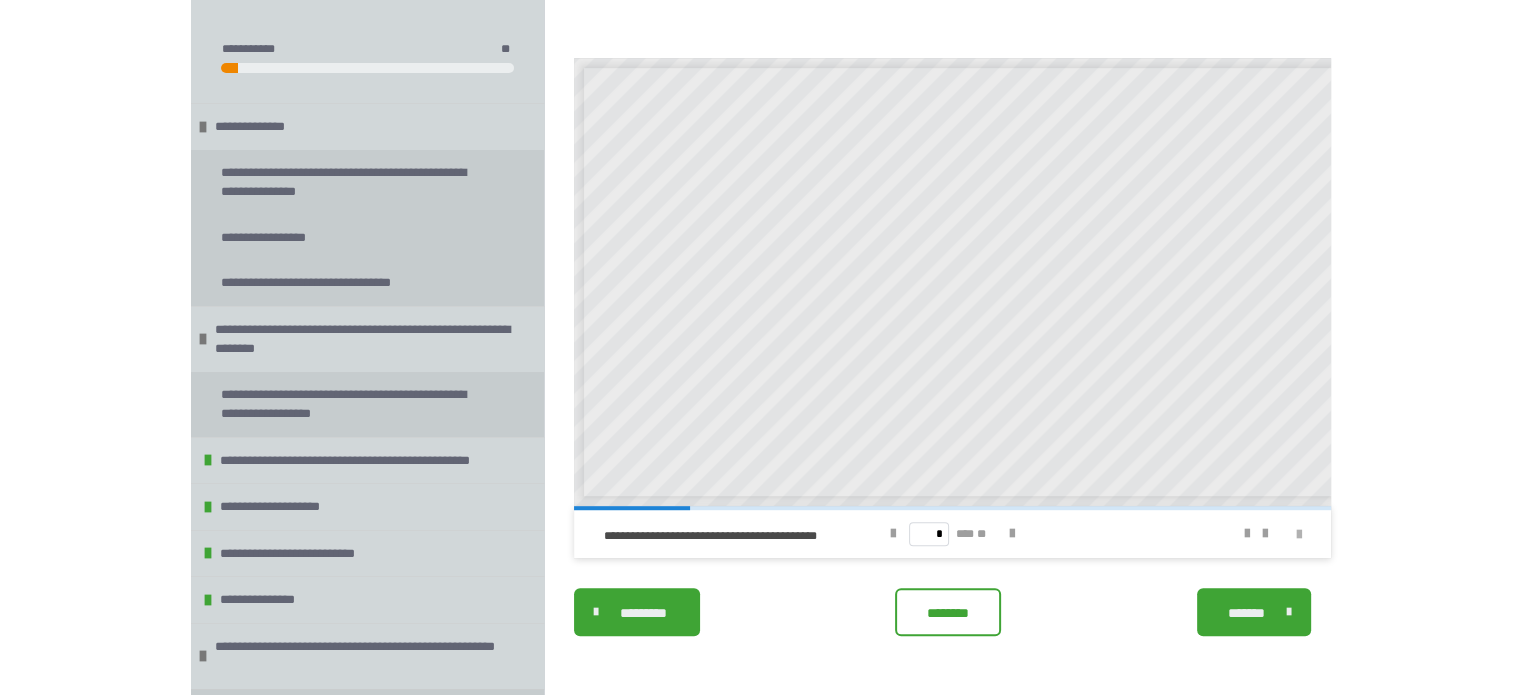 click at bounding box center (1299, 535) 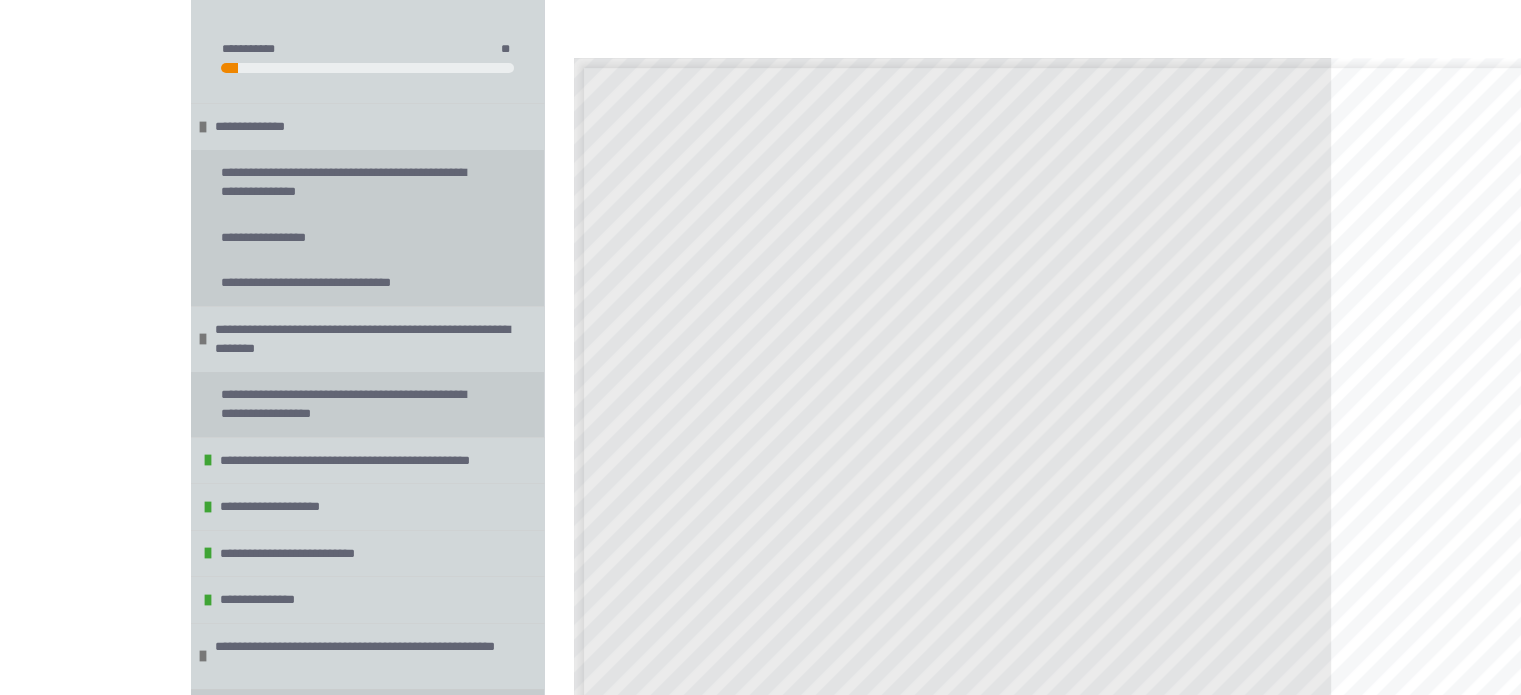 scroll, scrollTop: 852, scrollLeft: 0, axis: vertical 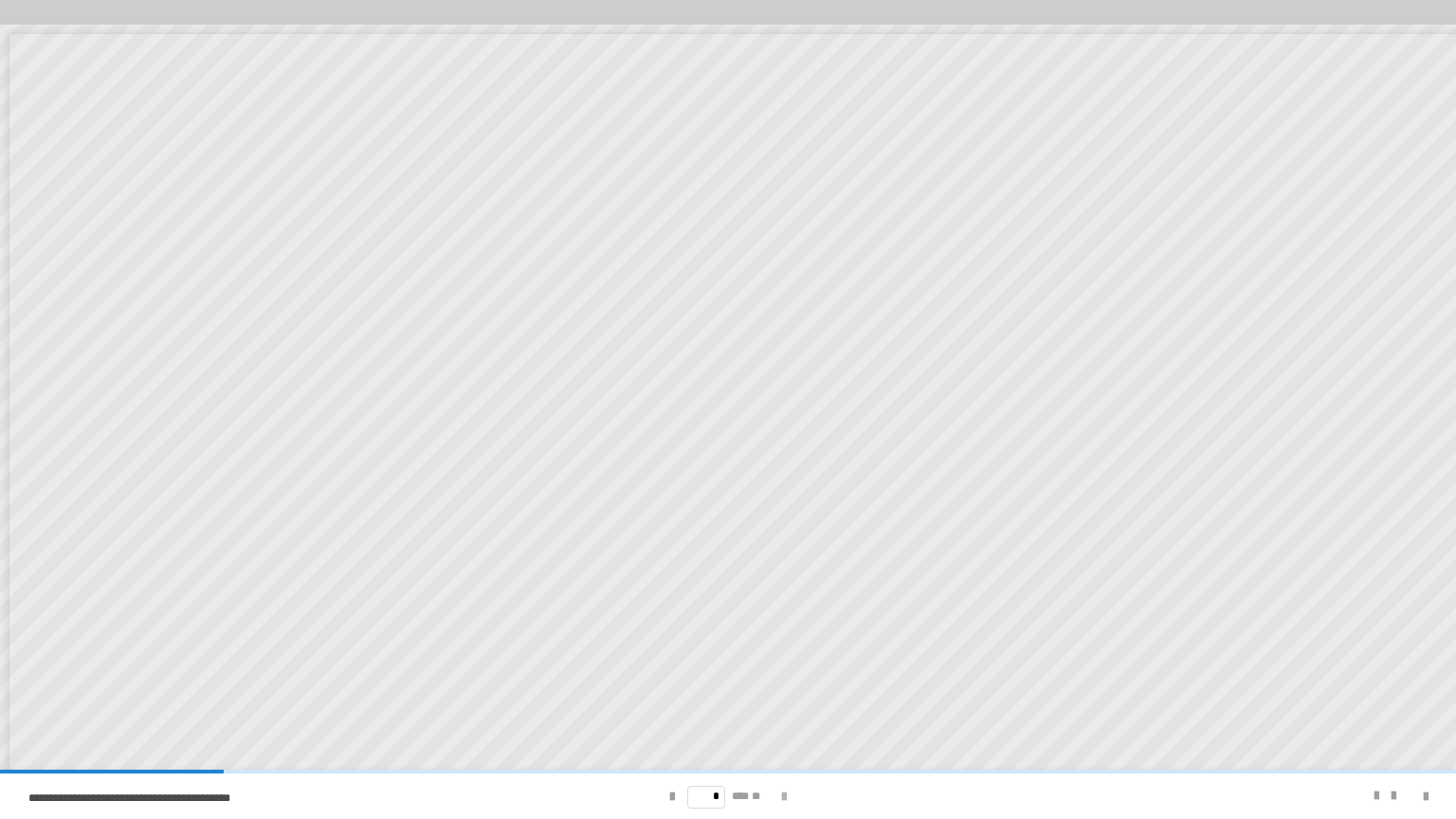 click at bounding box center [784, 797] 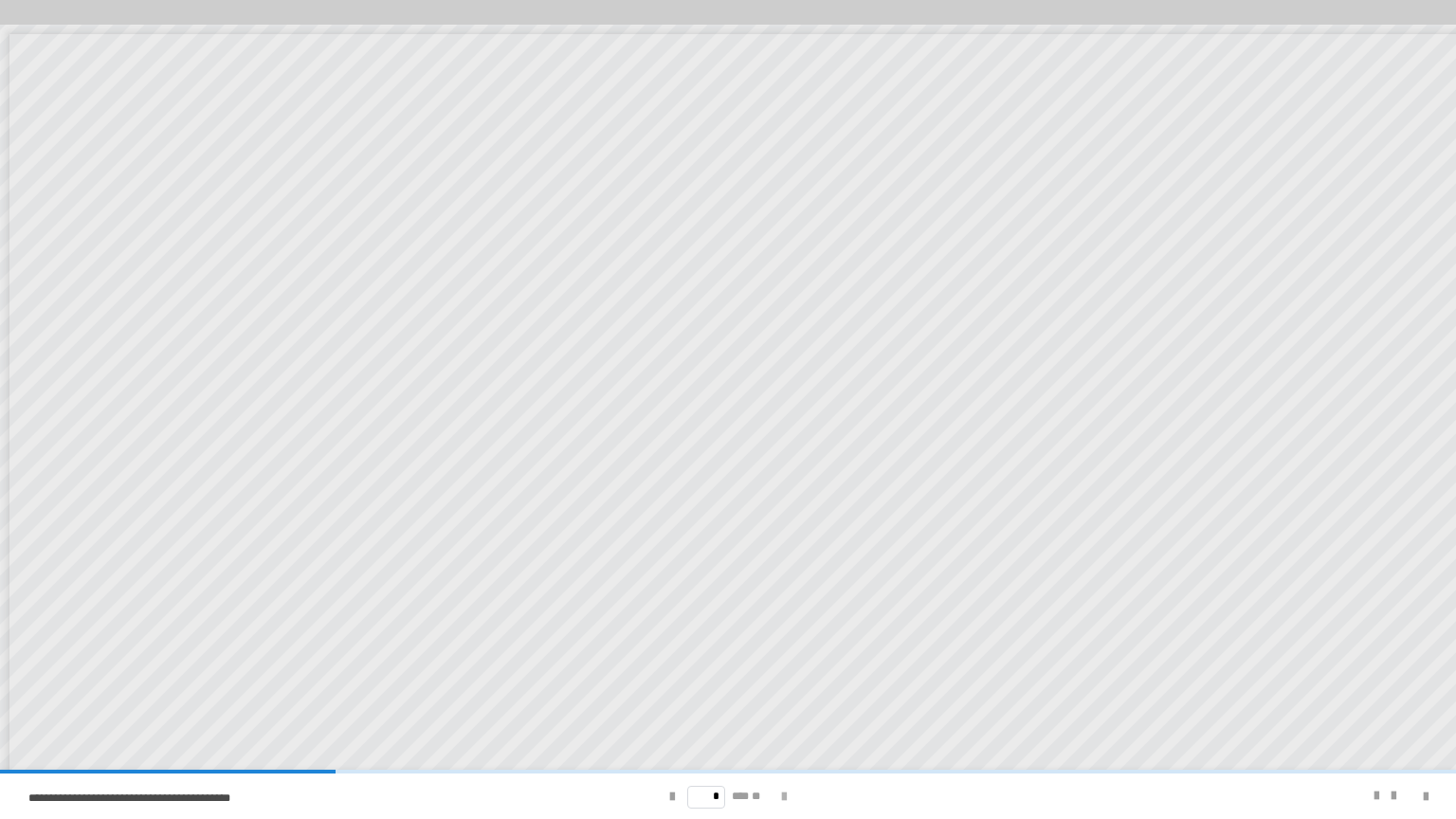 click at bounding box center (784, 797) 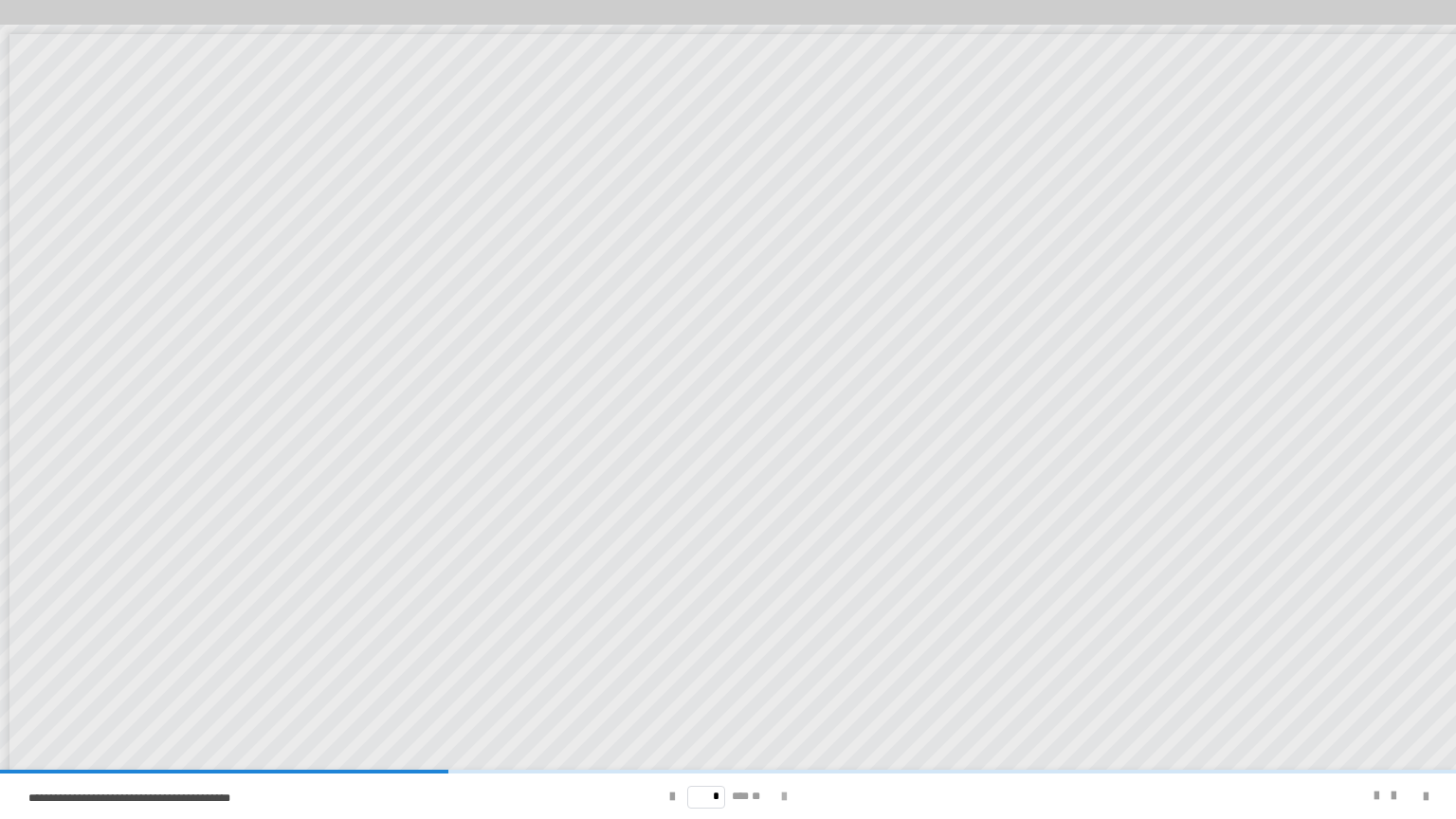 click at bounding box center (784, 797) 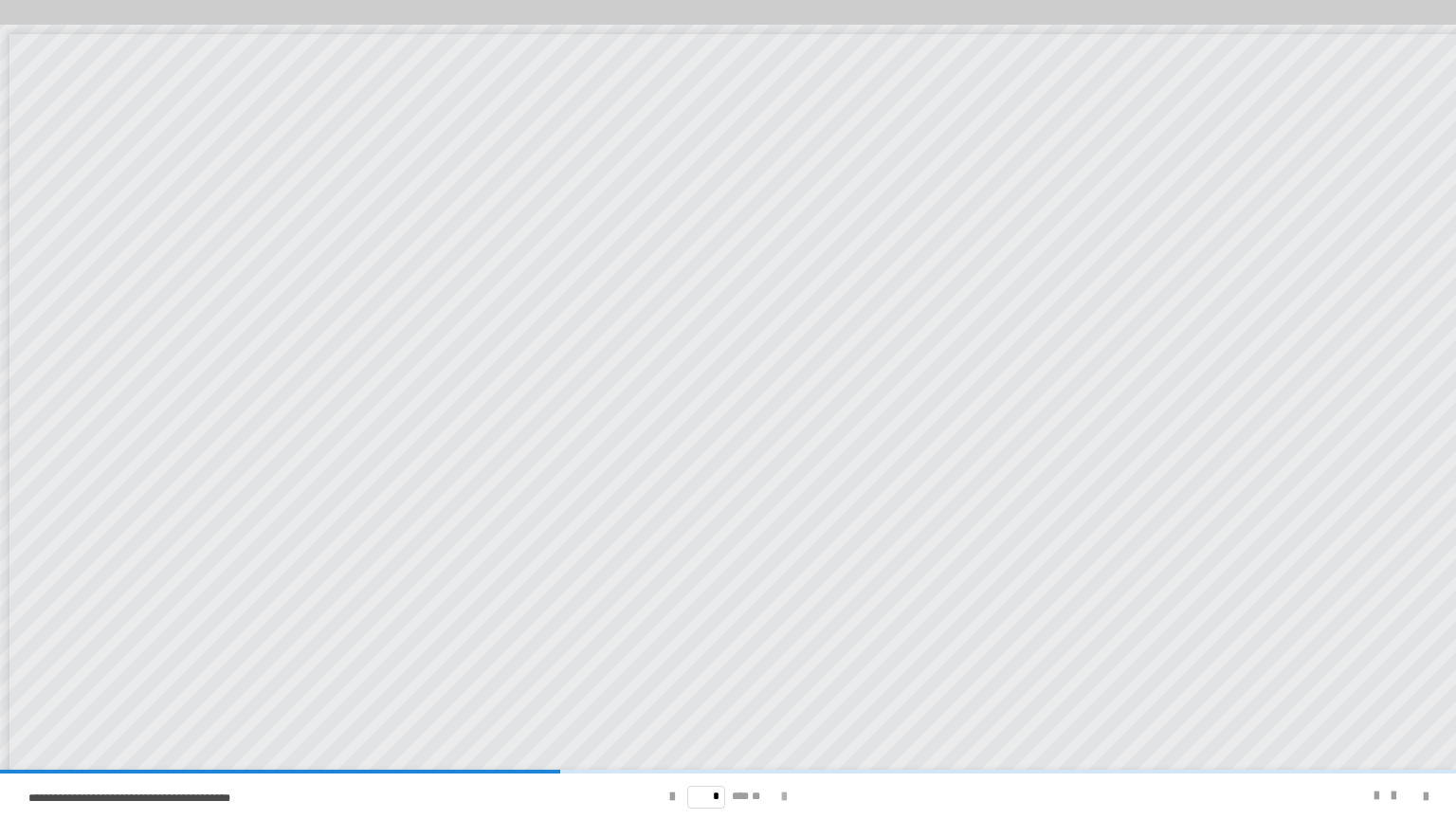 click at bounding box center (784, 797) 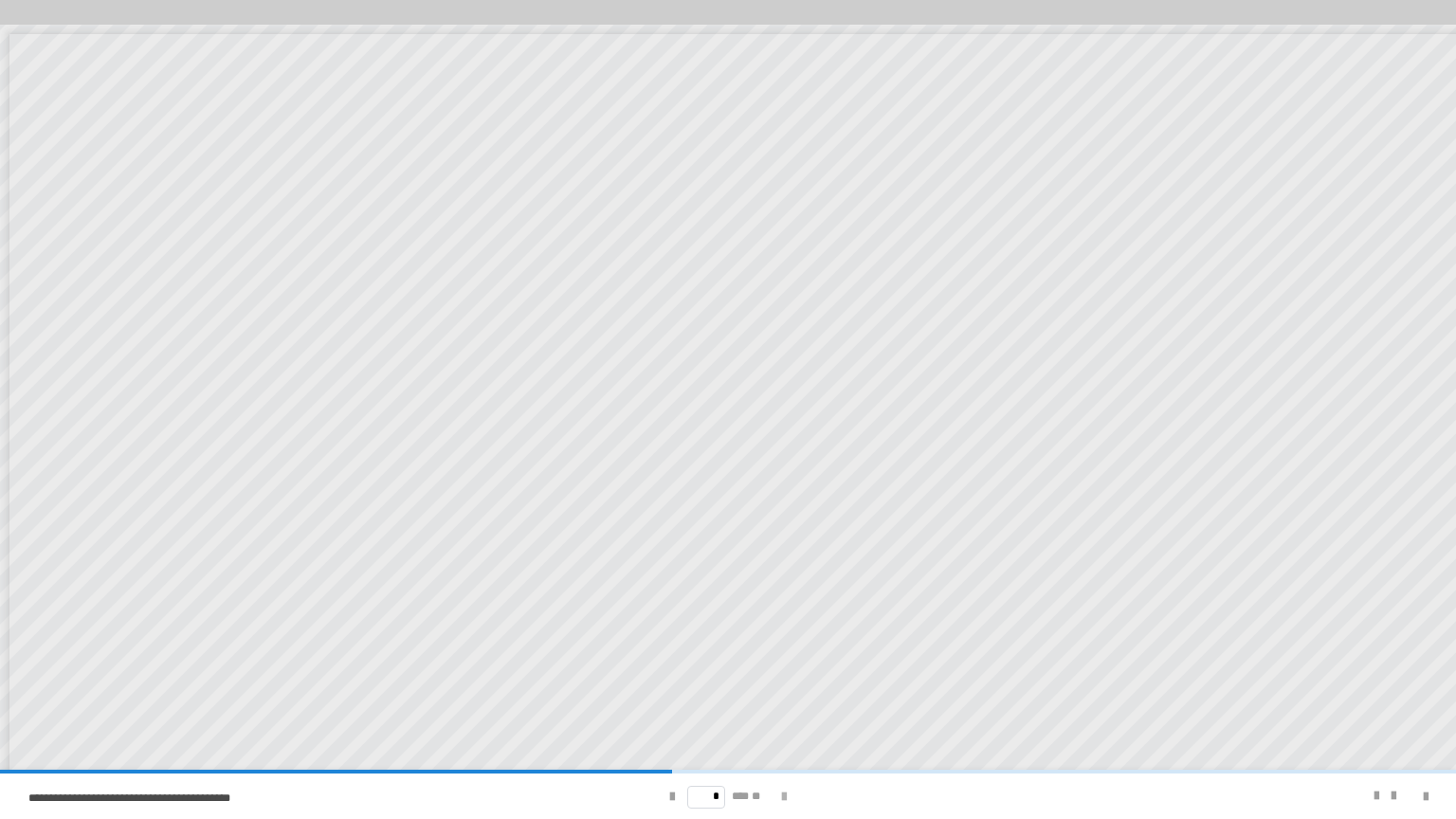 click at bounding box center (784, 797) 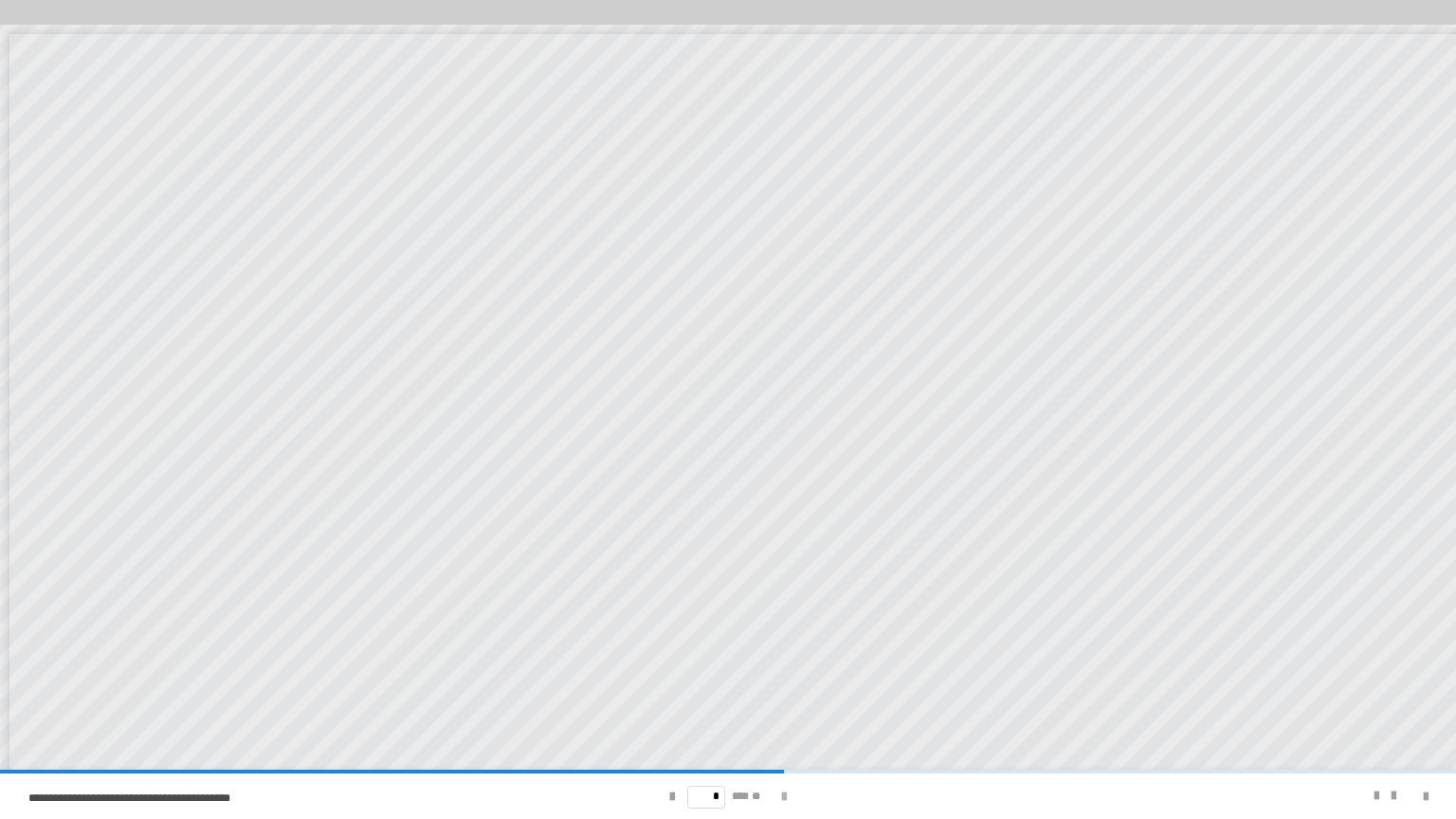 click at bounding box center [784, 797] 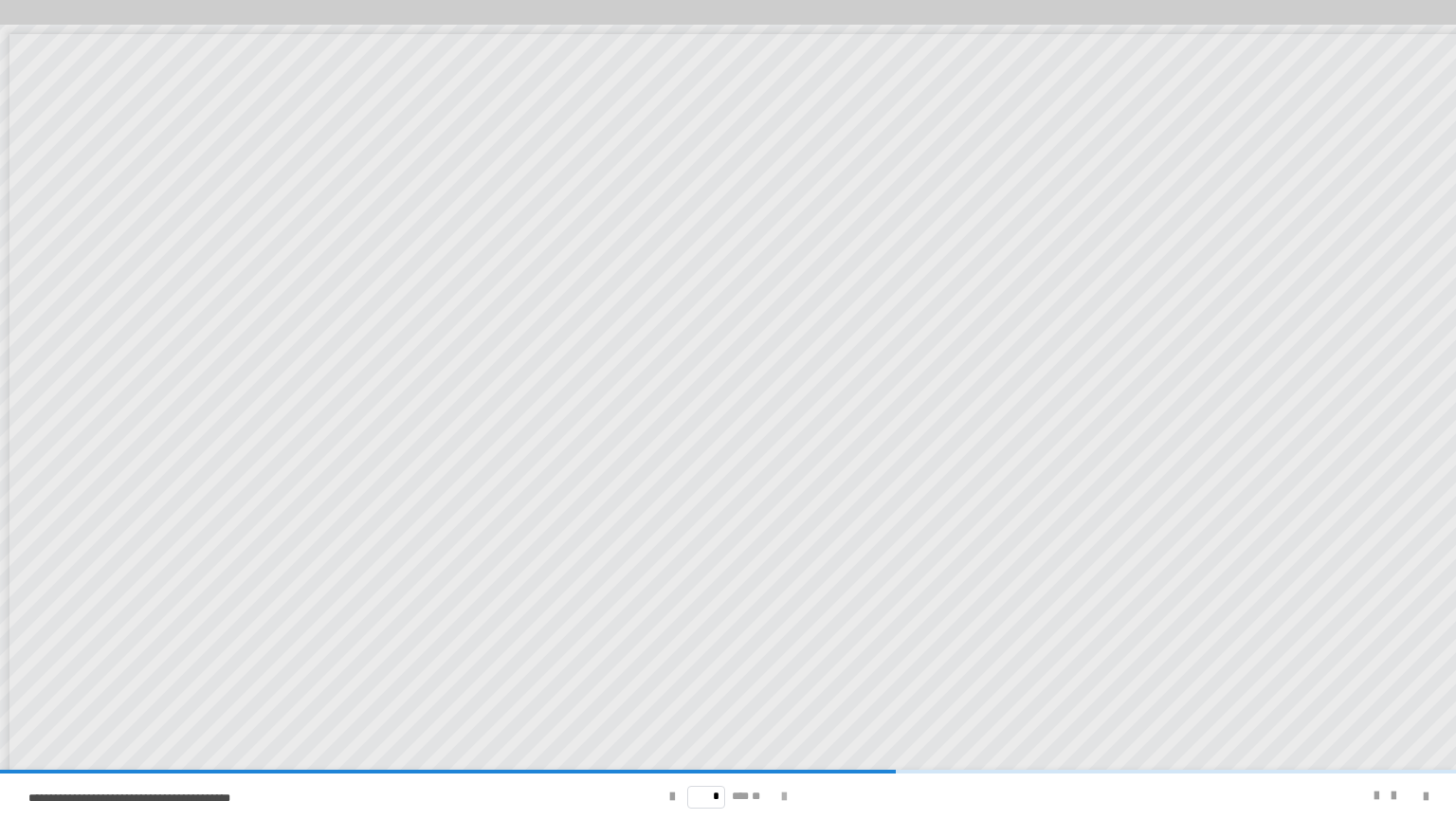 click at bounding box center (784, 797) 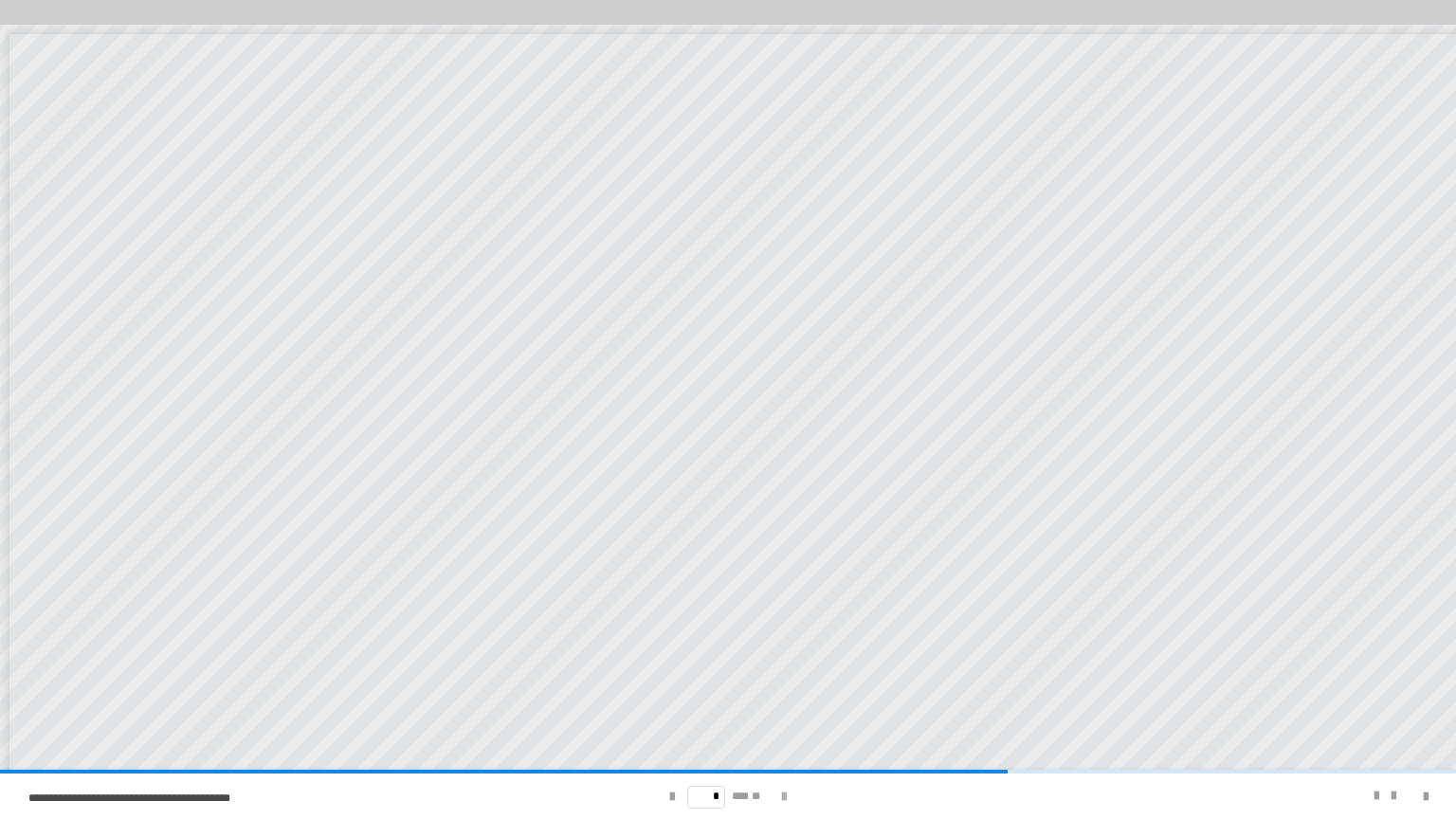 click at bounding box center (784, 797) 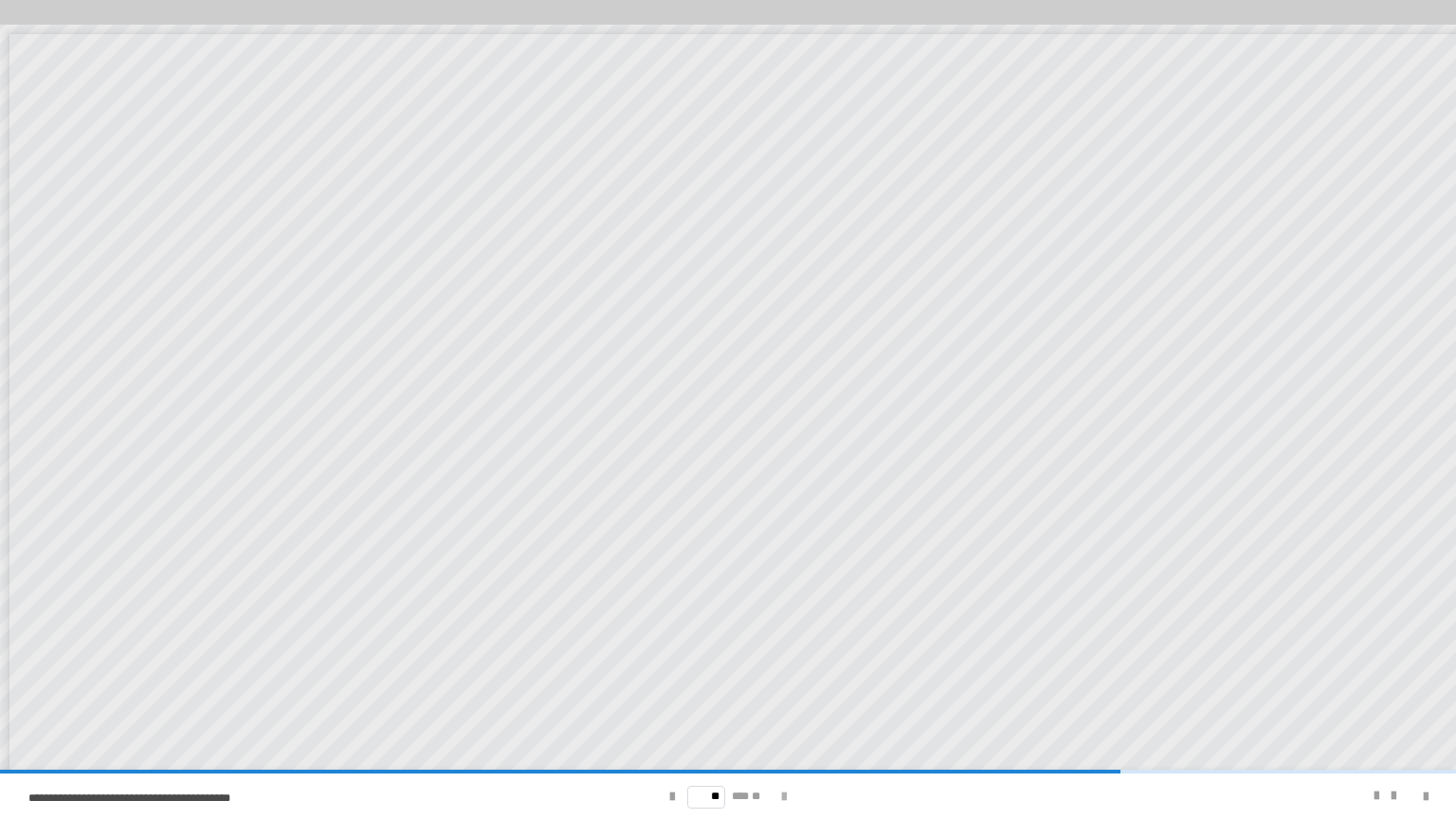 click at bounding box center [784, 797] 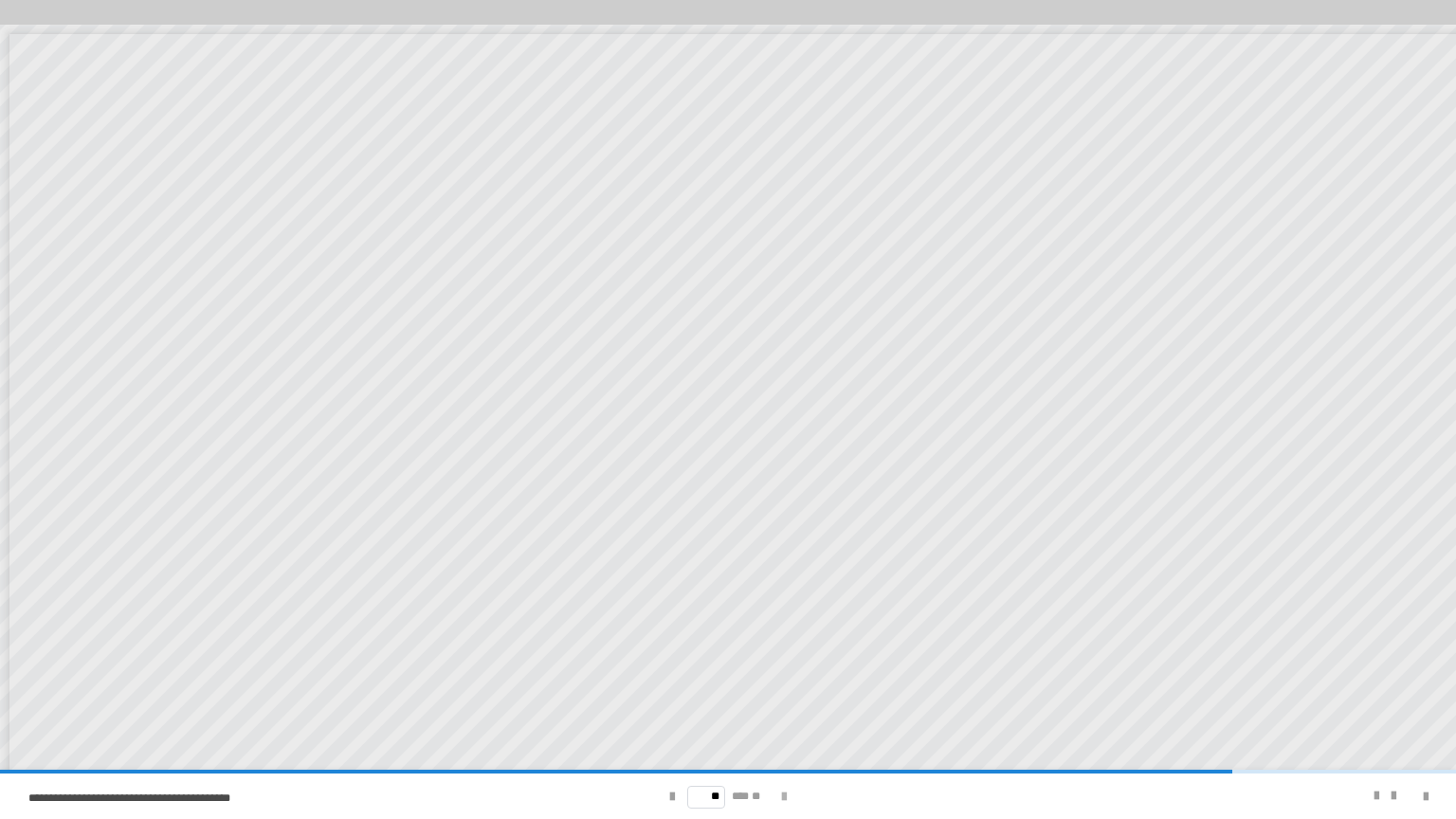 click at bounding box center (784, 797) 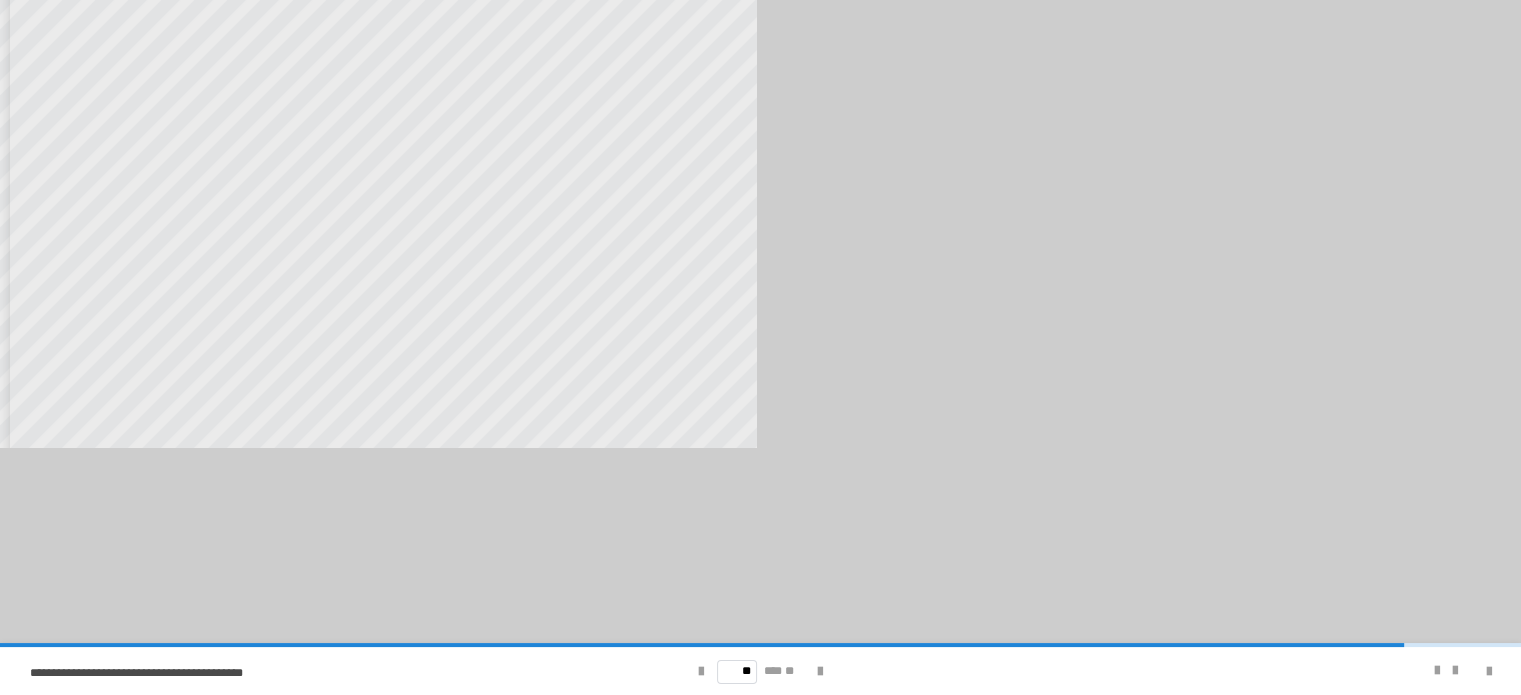scroll, scrollTop: 1020, scrollLeft: 0, axis: vertical 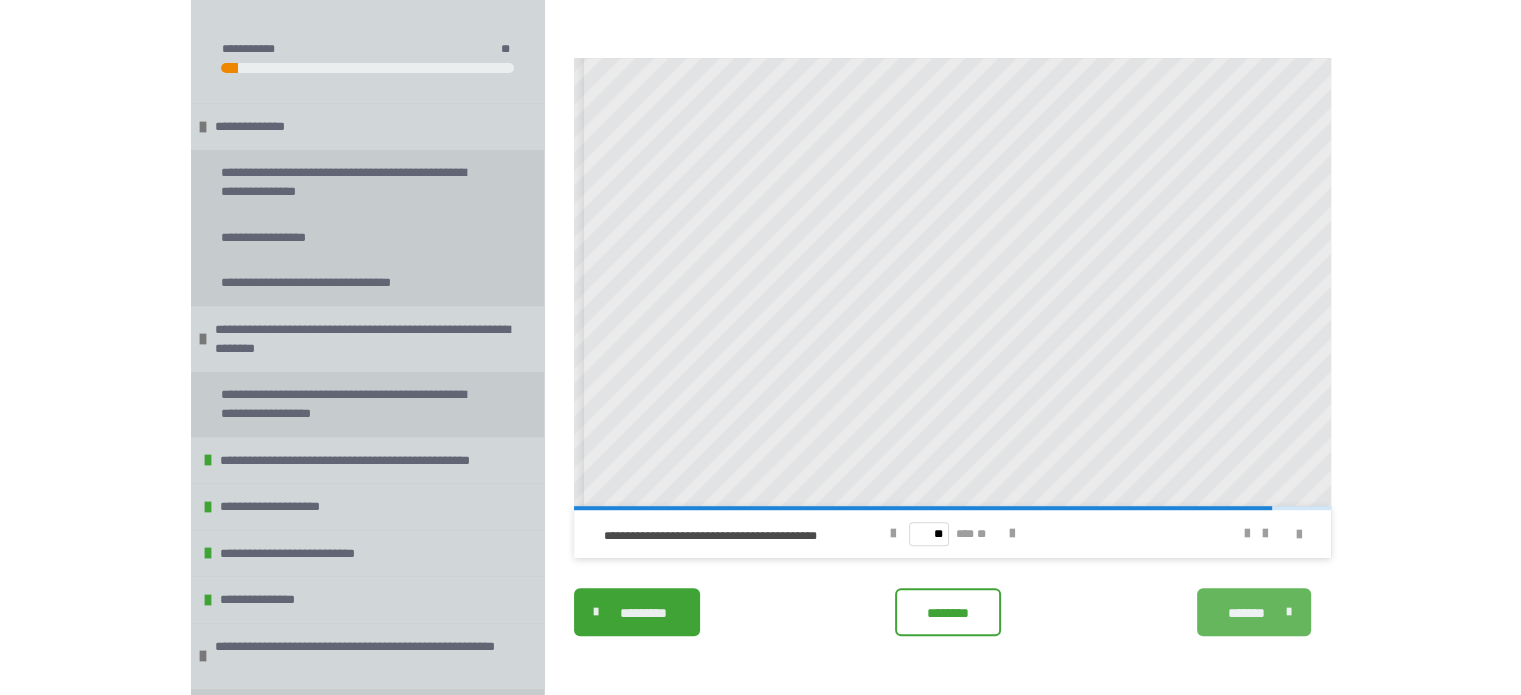 click at bounding box center [1284, 612] 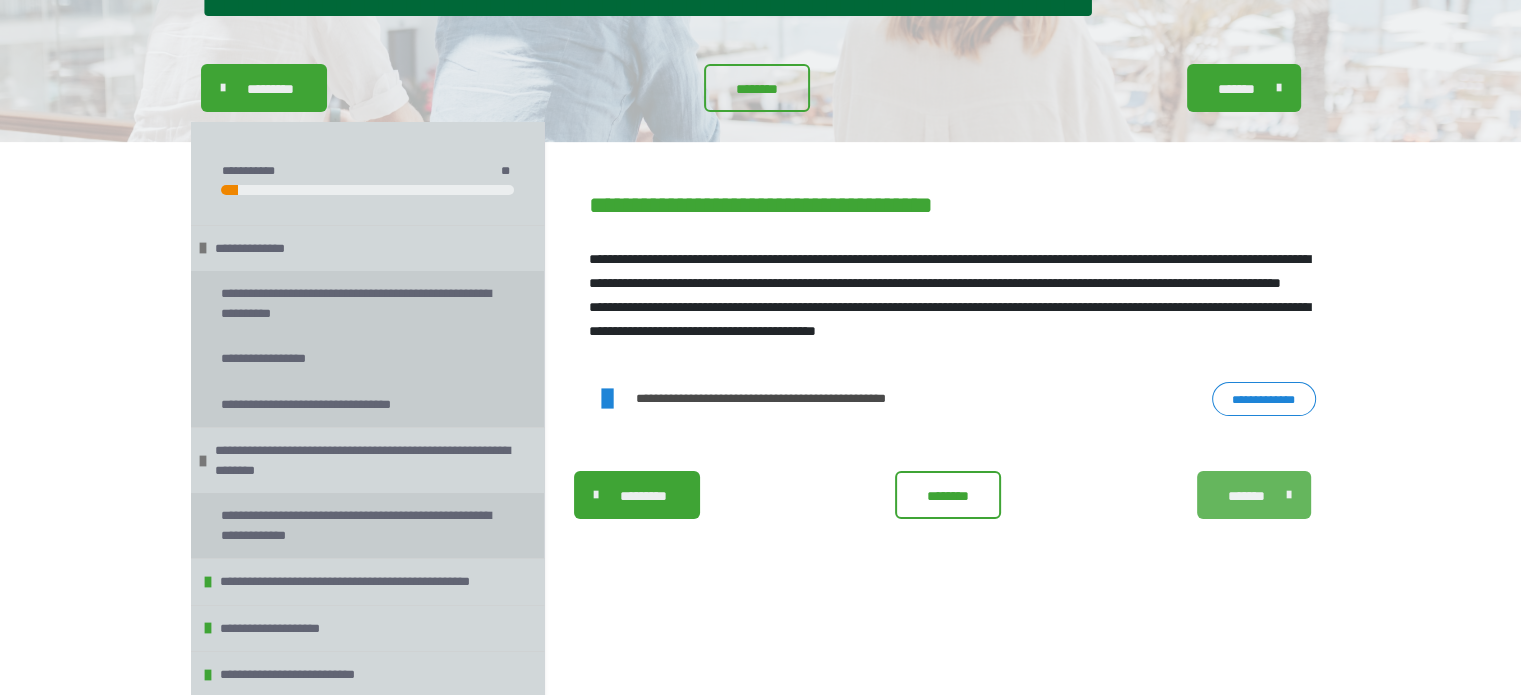 scroll, scrollTop: 199, scrollLeft: 0, axis: vertical 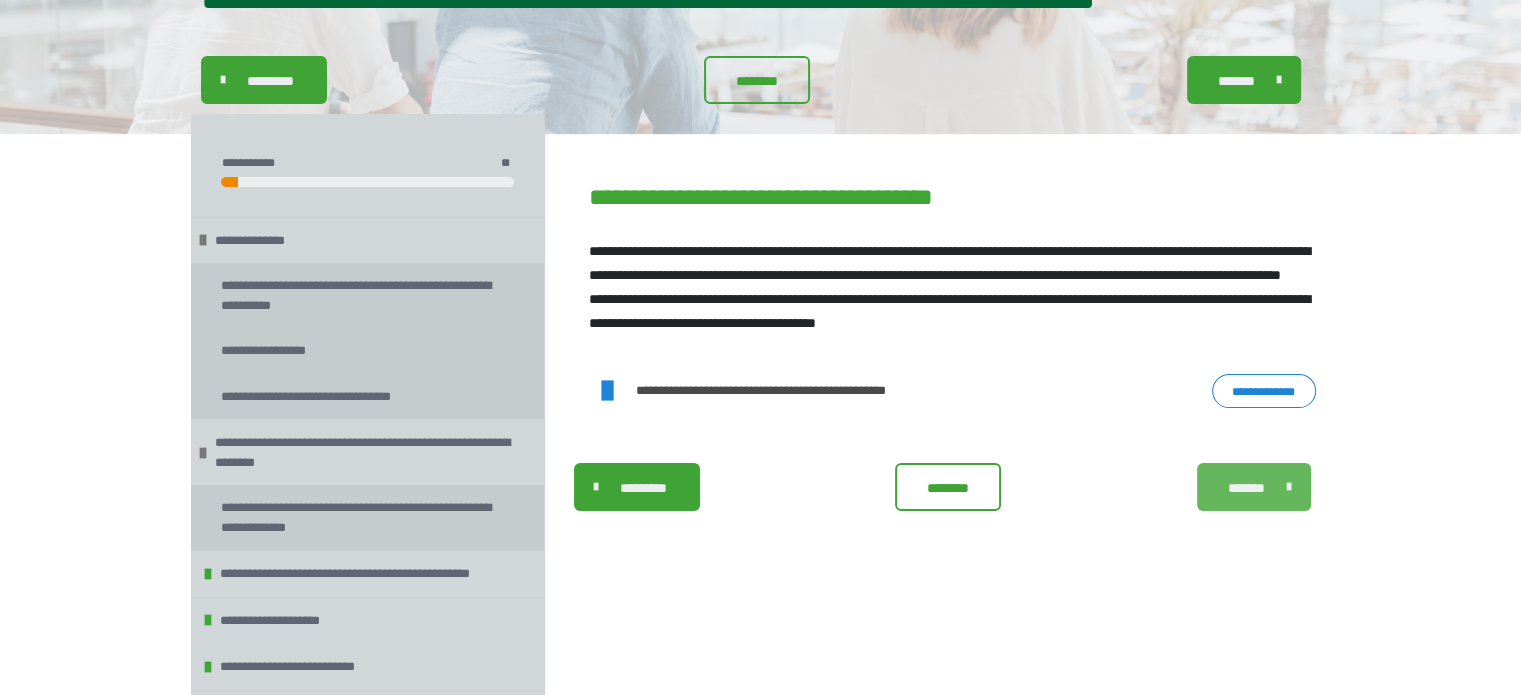 click on "*******" at bounding box center [1247, 488] 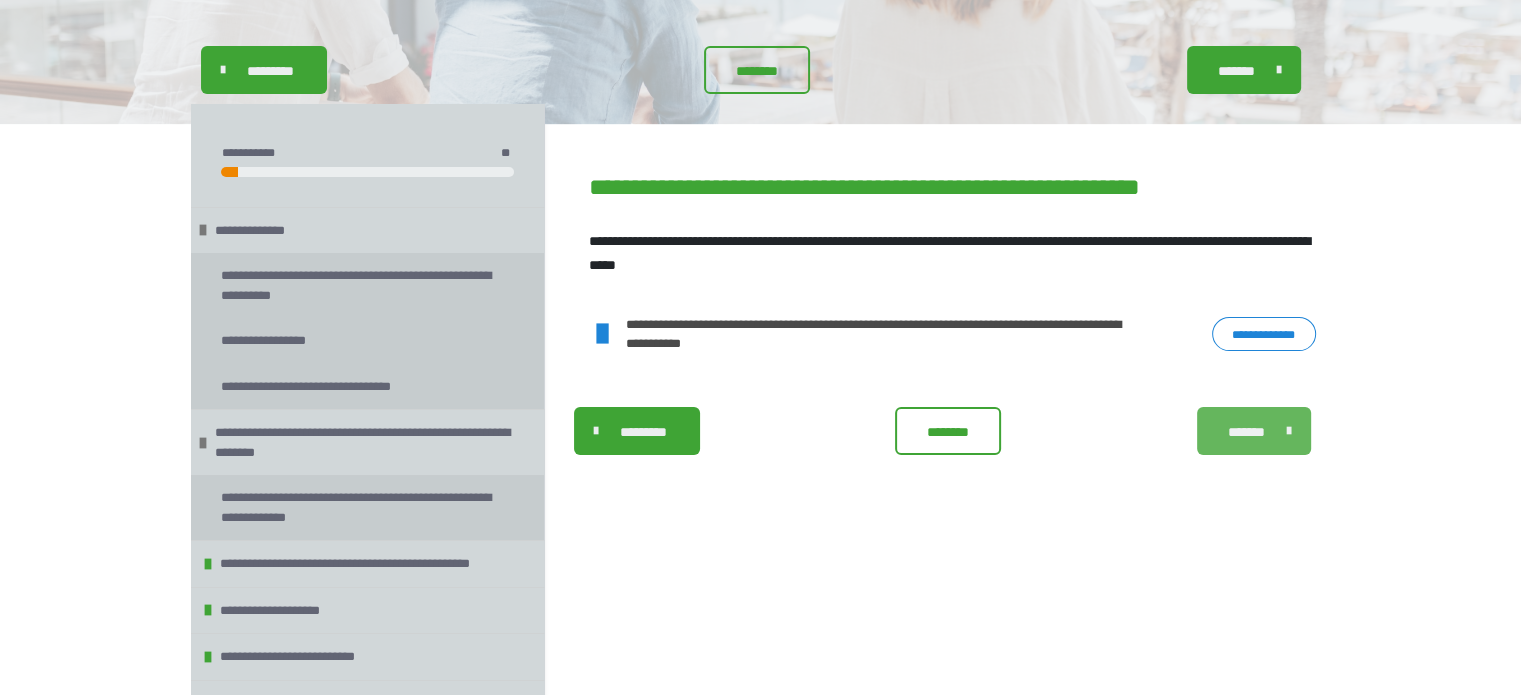 scroll, scrollTop: 247, scrollLeft: 0, axis: vertical 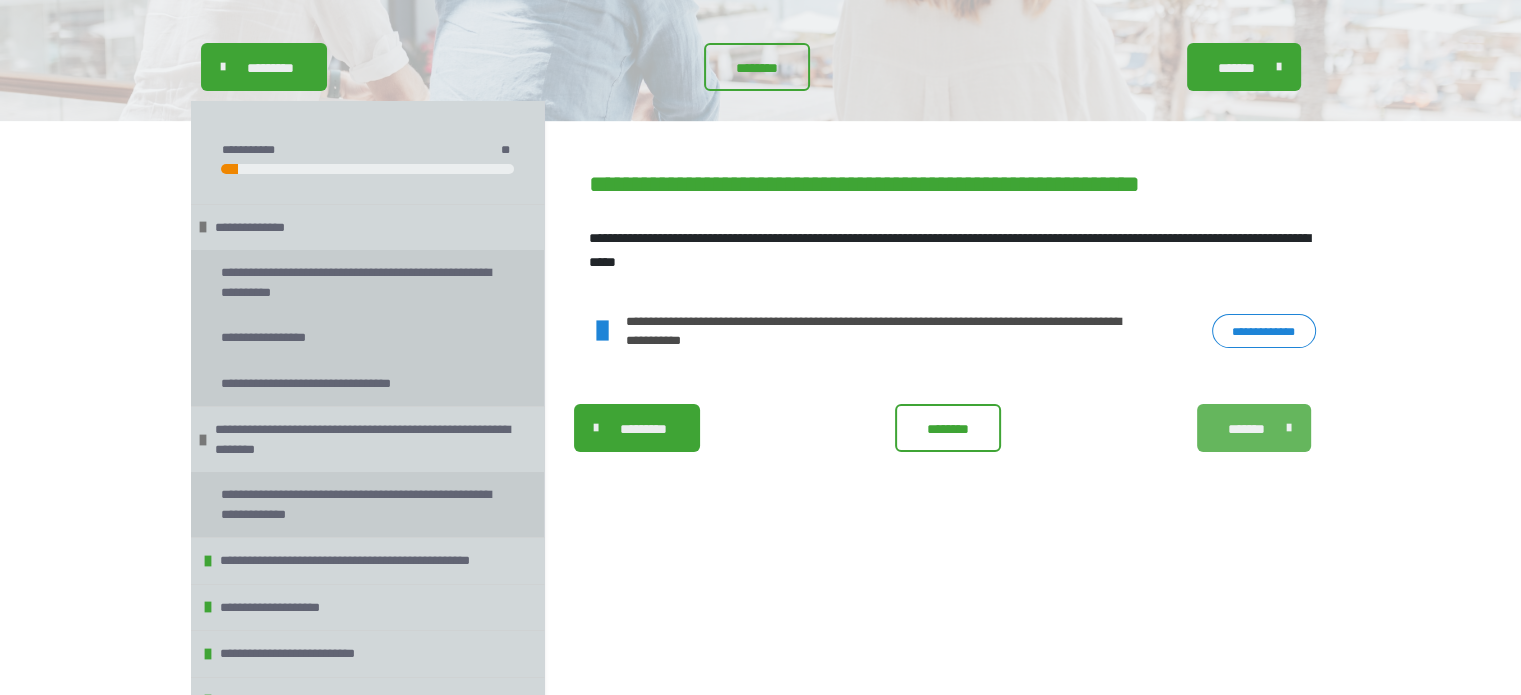 click on "*******" at bounding box center [1254, 428] 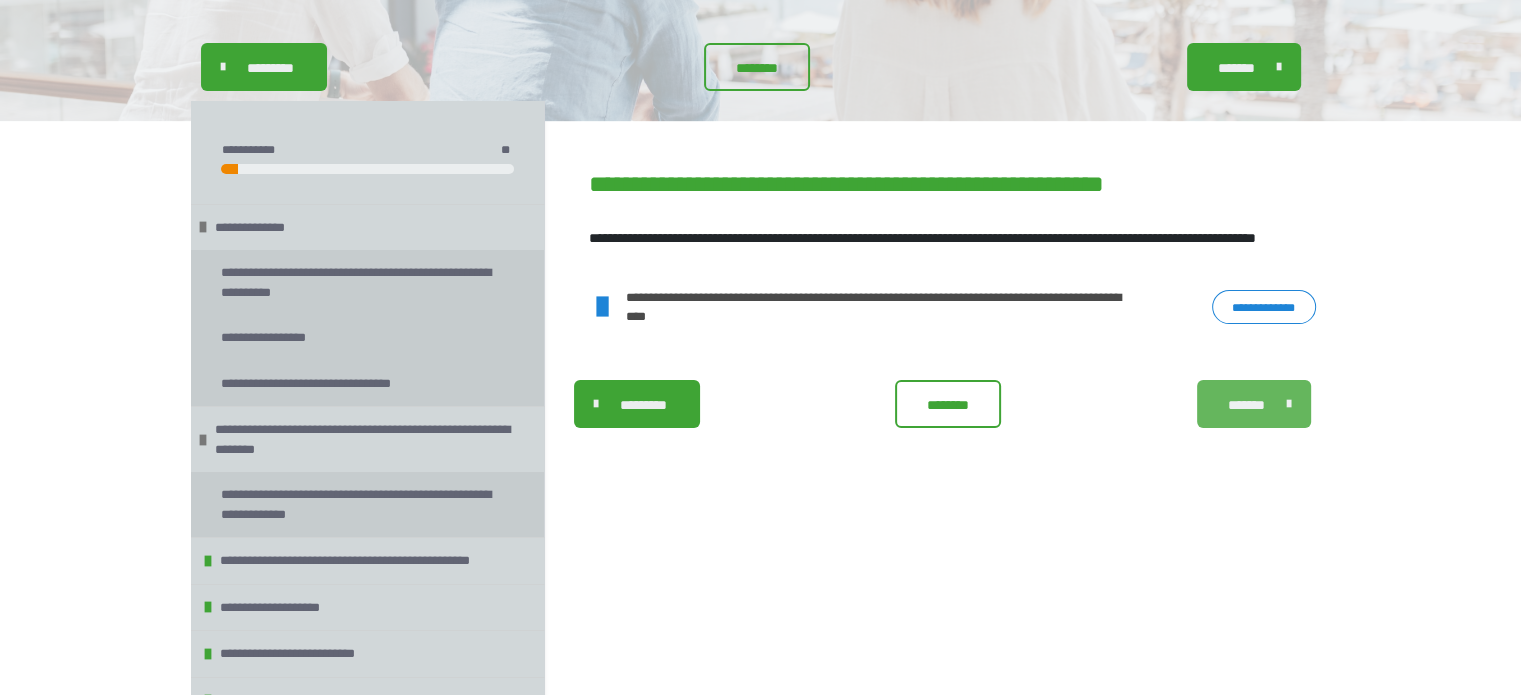 click on "*******" at bounding box center [1247, 405] 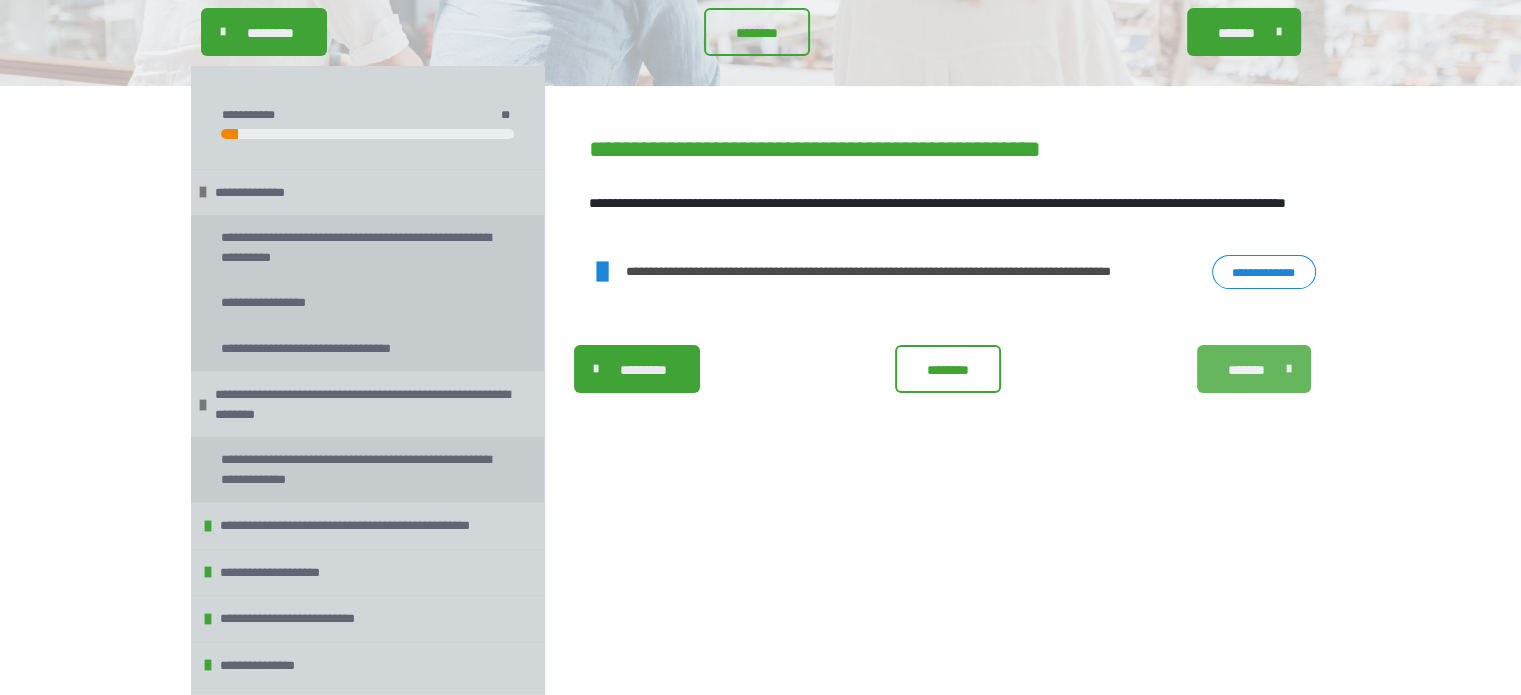 click on "*******" at bounding box center [1247, 370] 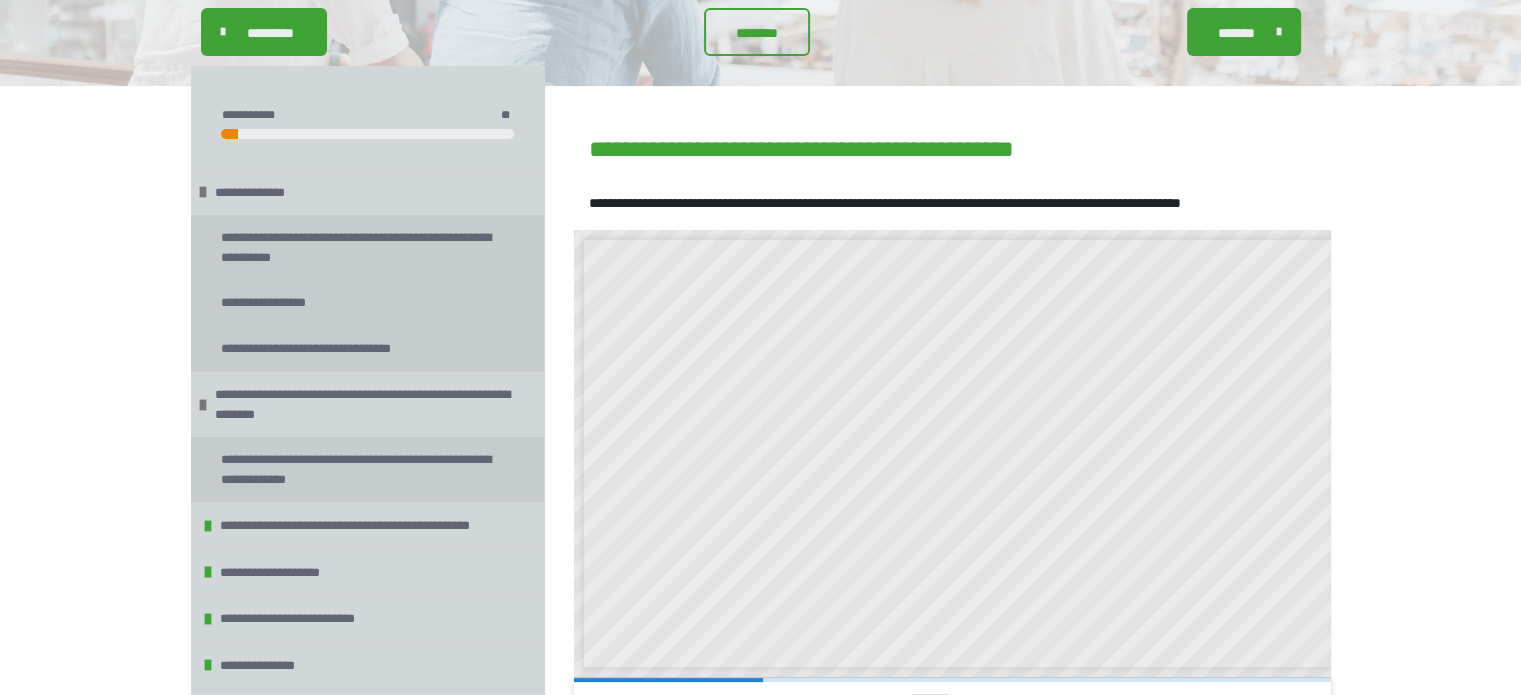 scroll, scrollTop: 7, scrollLeft: 0, axis: vertical 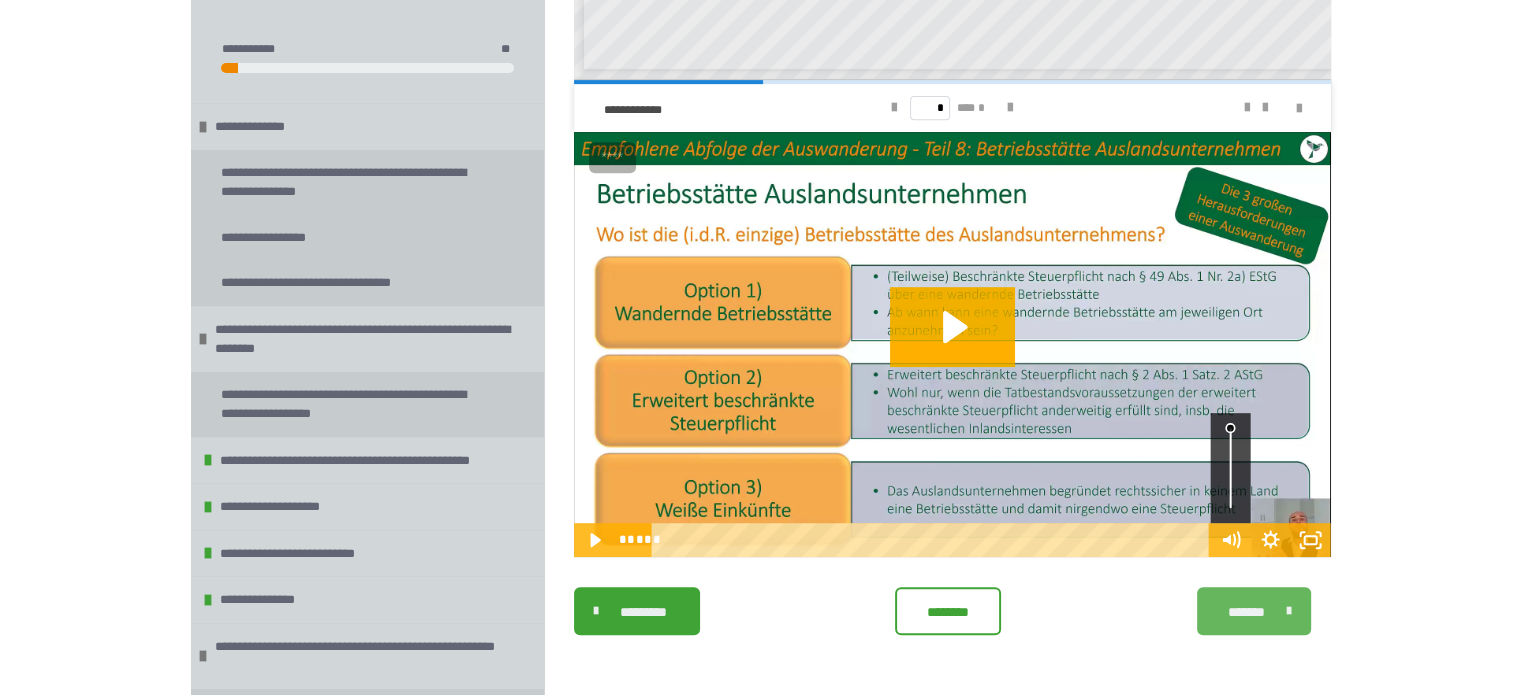 click on "*******" at bounding box center (1254, 611) 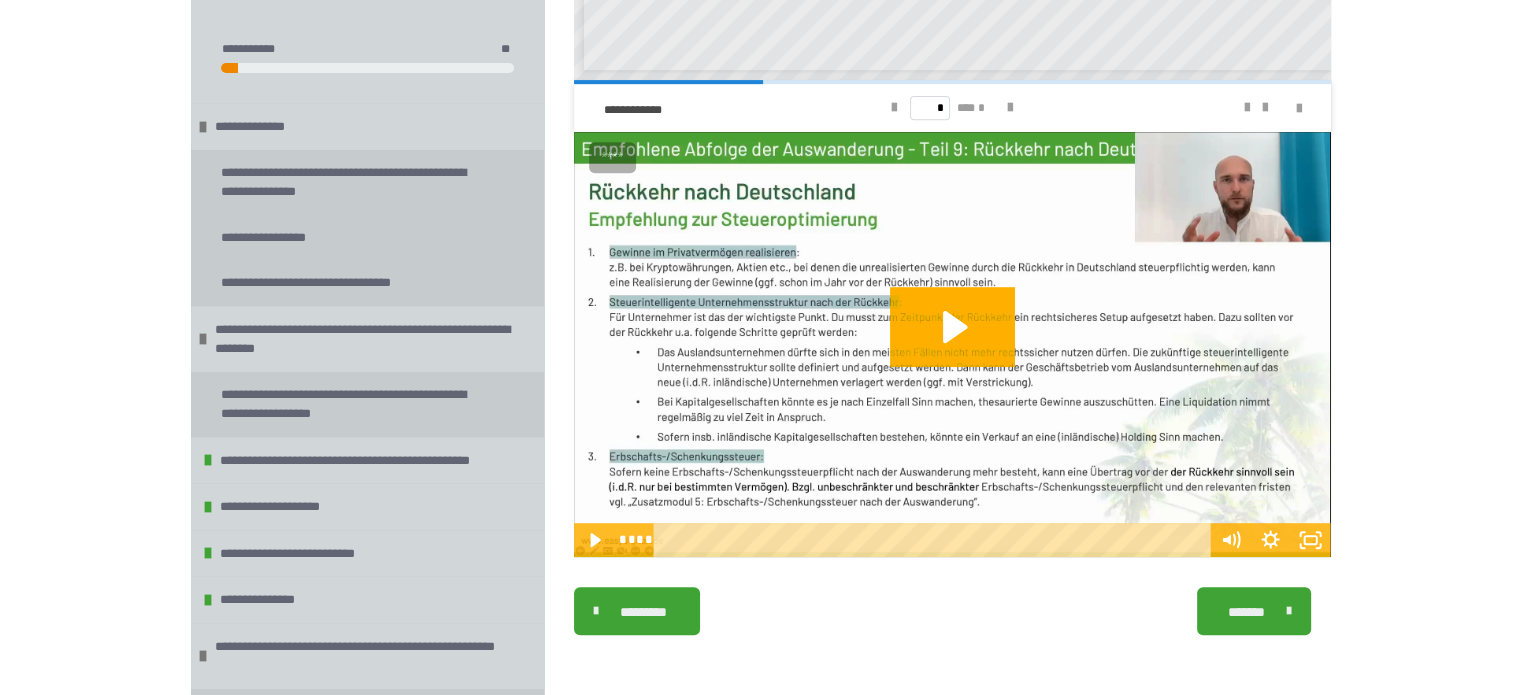 scroll, scrollTop: 869, scrollLeft: 0, axis: vertical 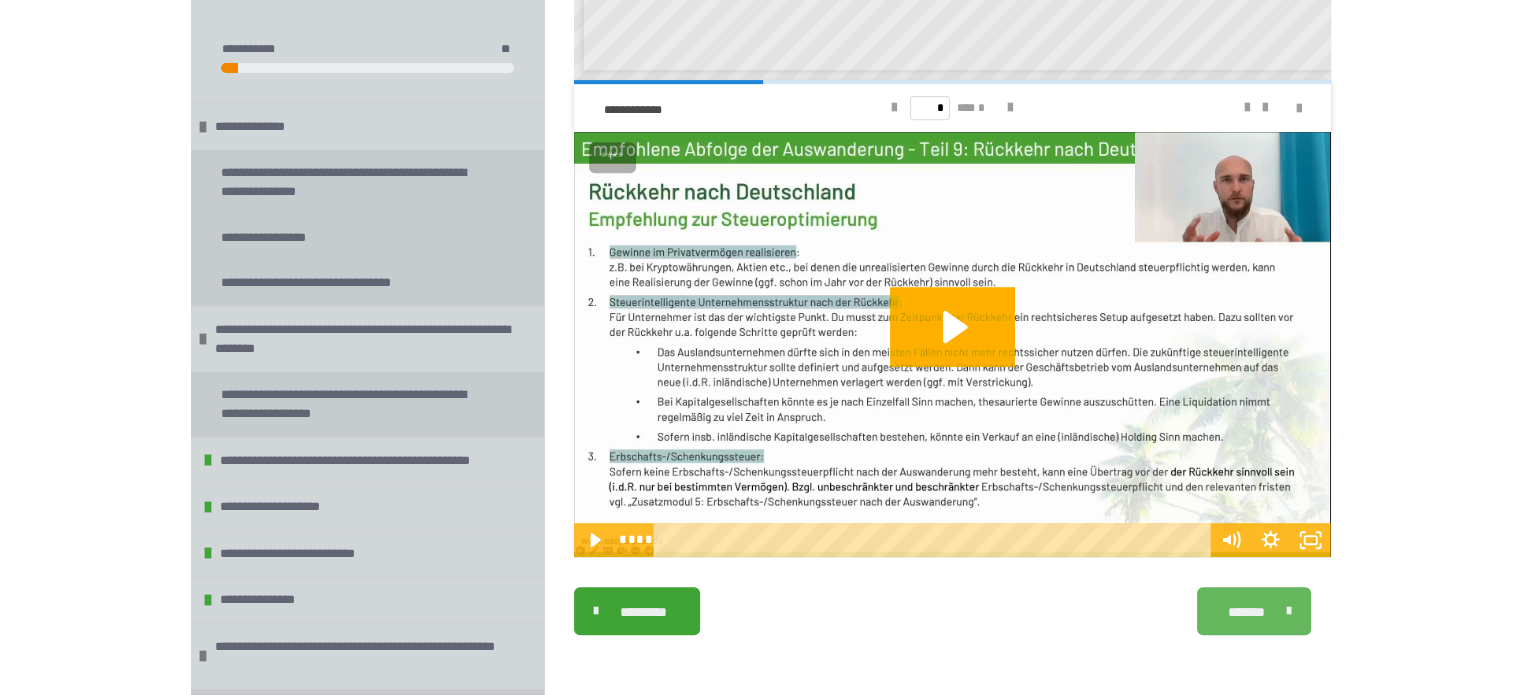 click on "*******" at bounding box center (1247, 612) 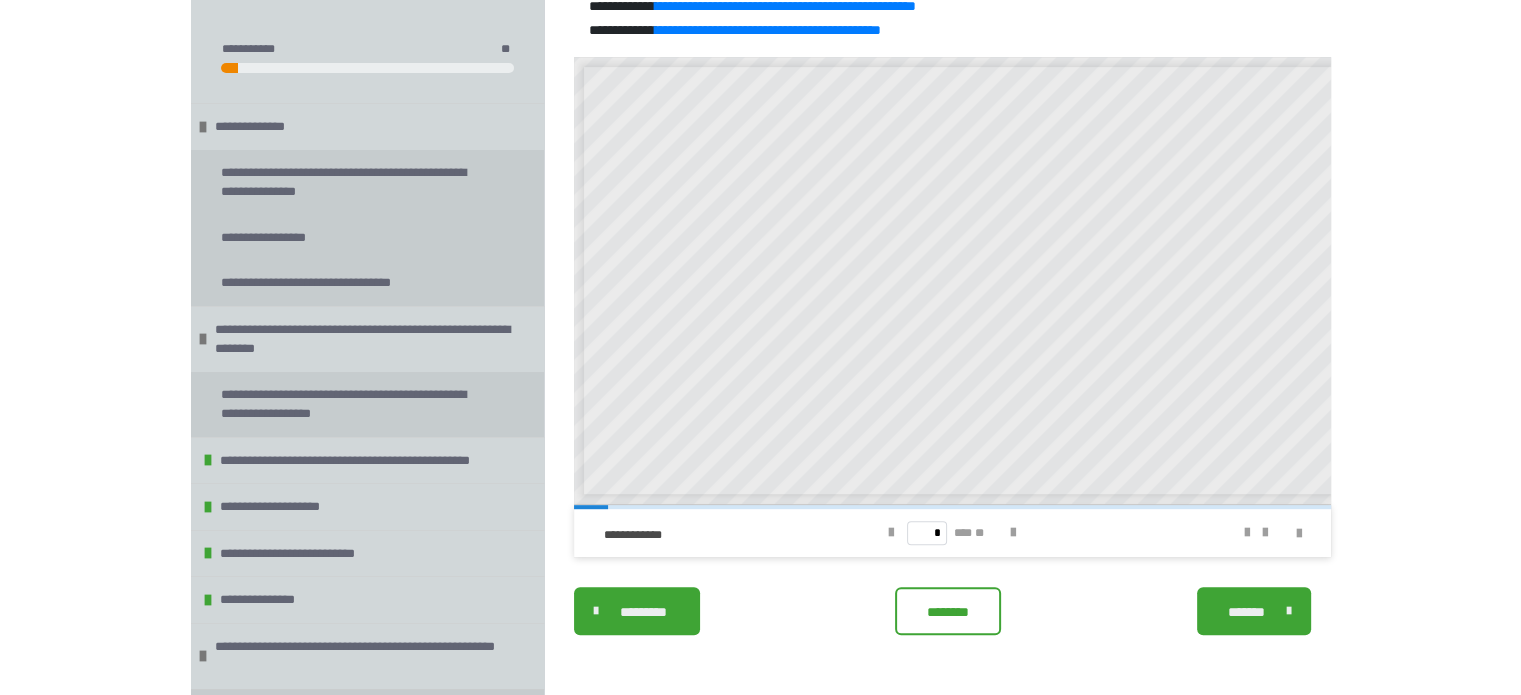 scroll, scrollTop: 946, scrollLeft: 0, axis: vertical 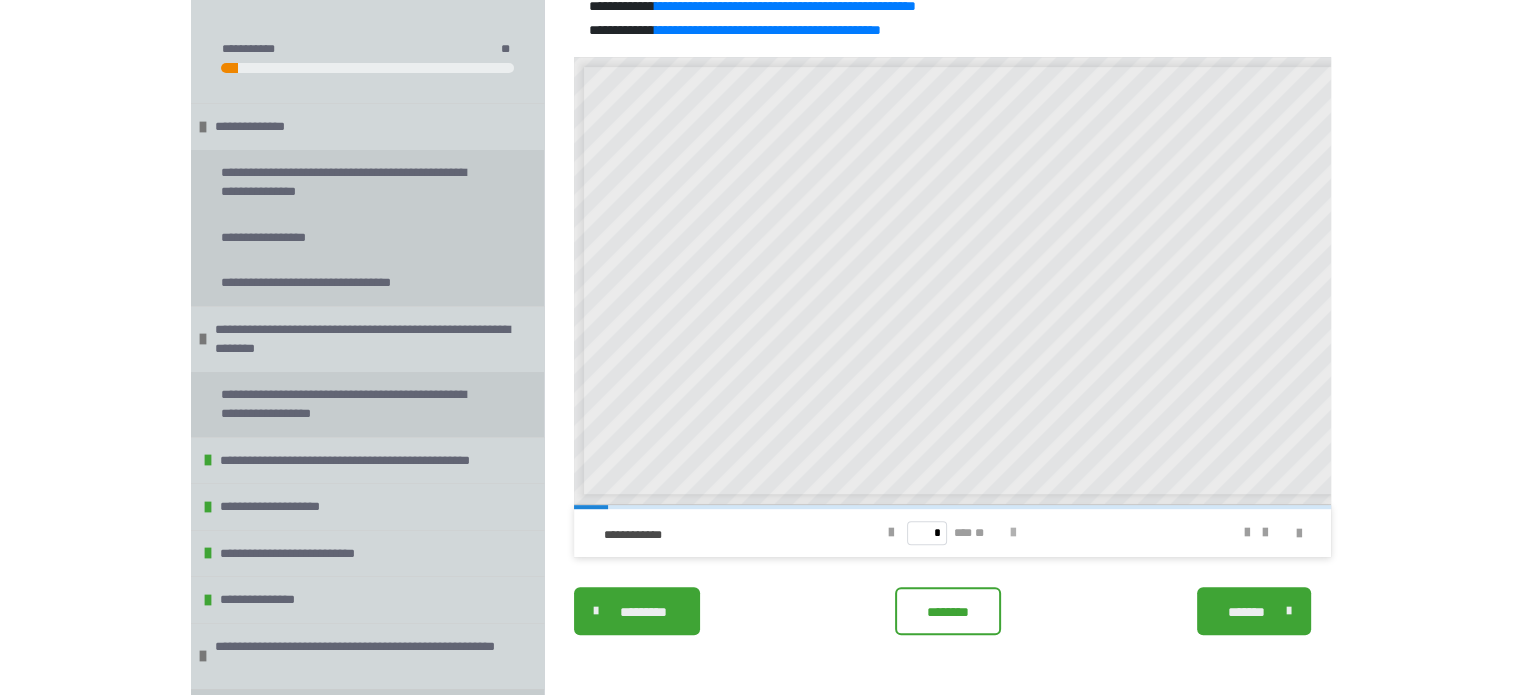 click at bounding box center [1013, 533] 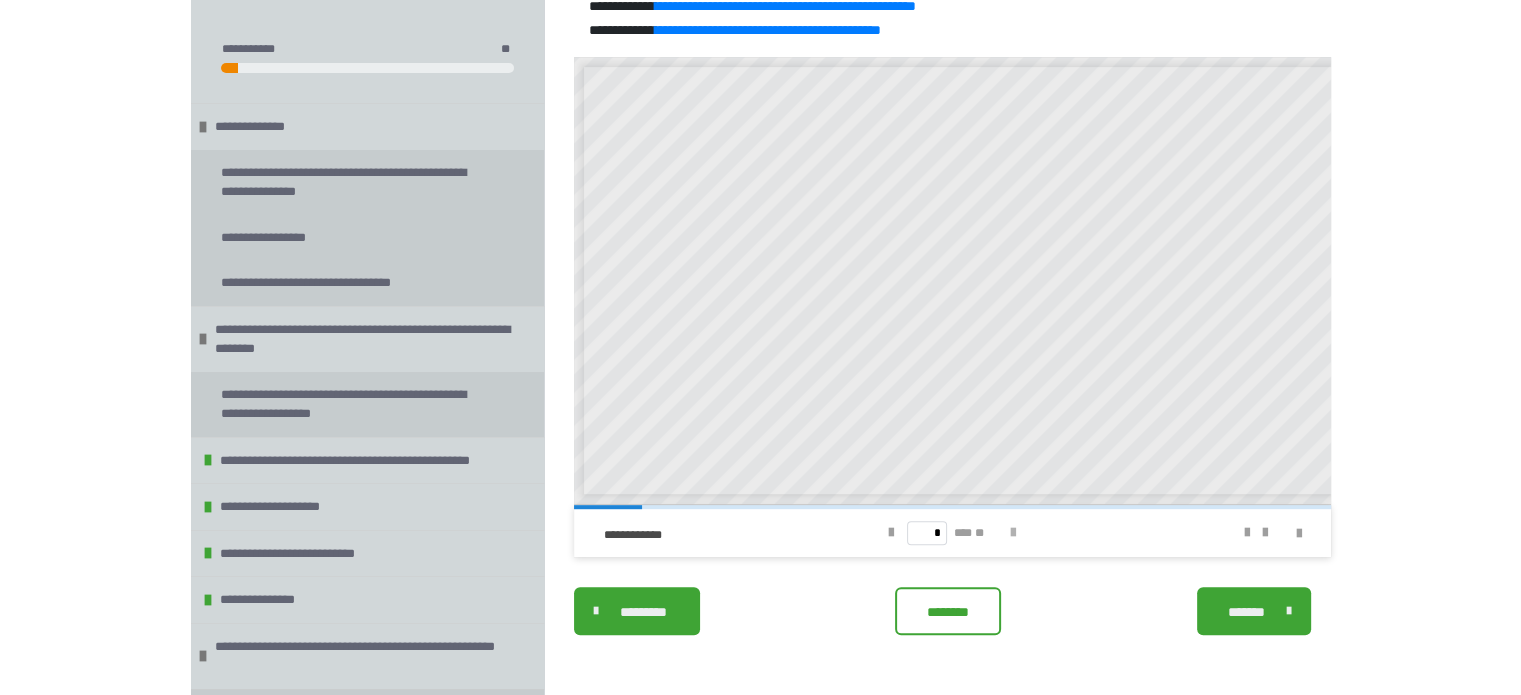 click at bounding box center [1013, 533] 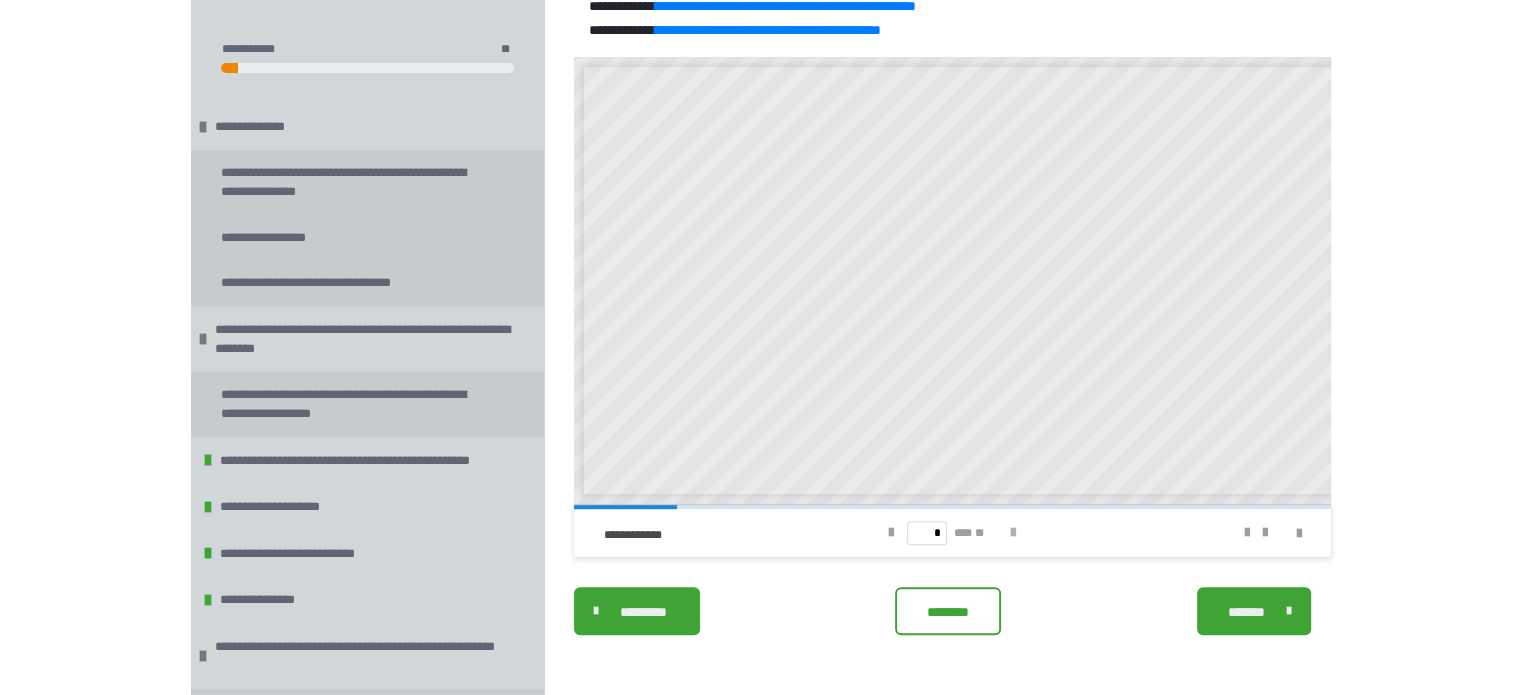 click at bounding box center [1013, 533] 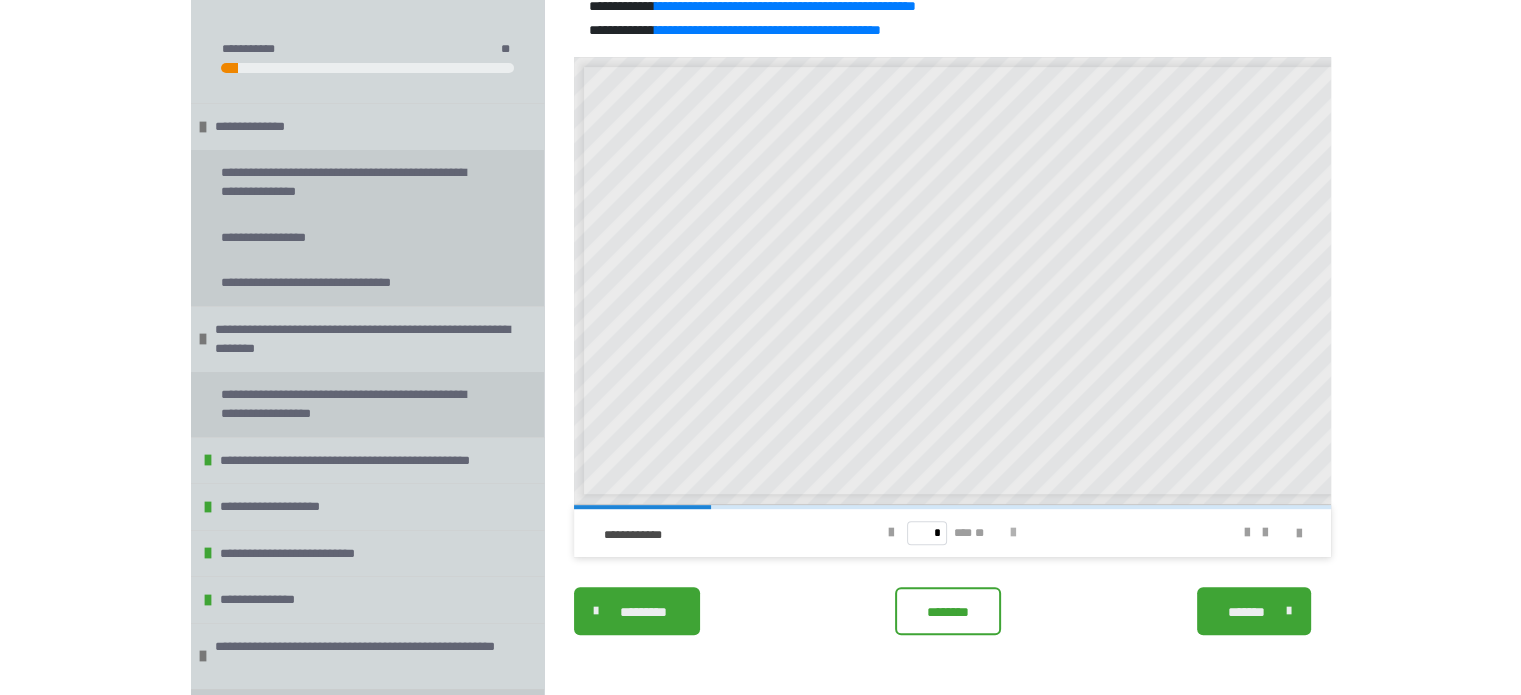 click at bounding box center (1013, 533) 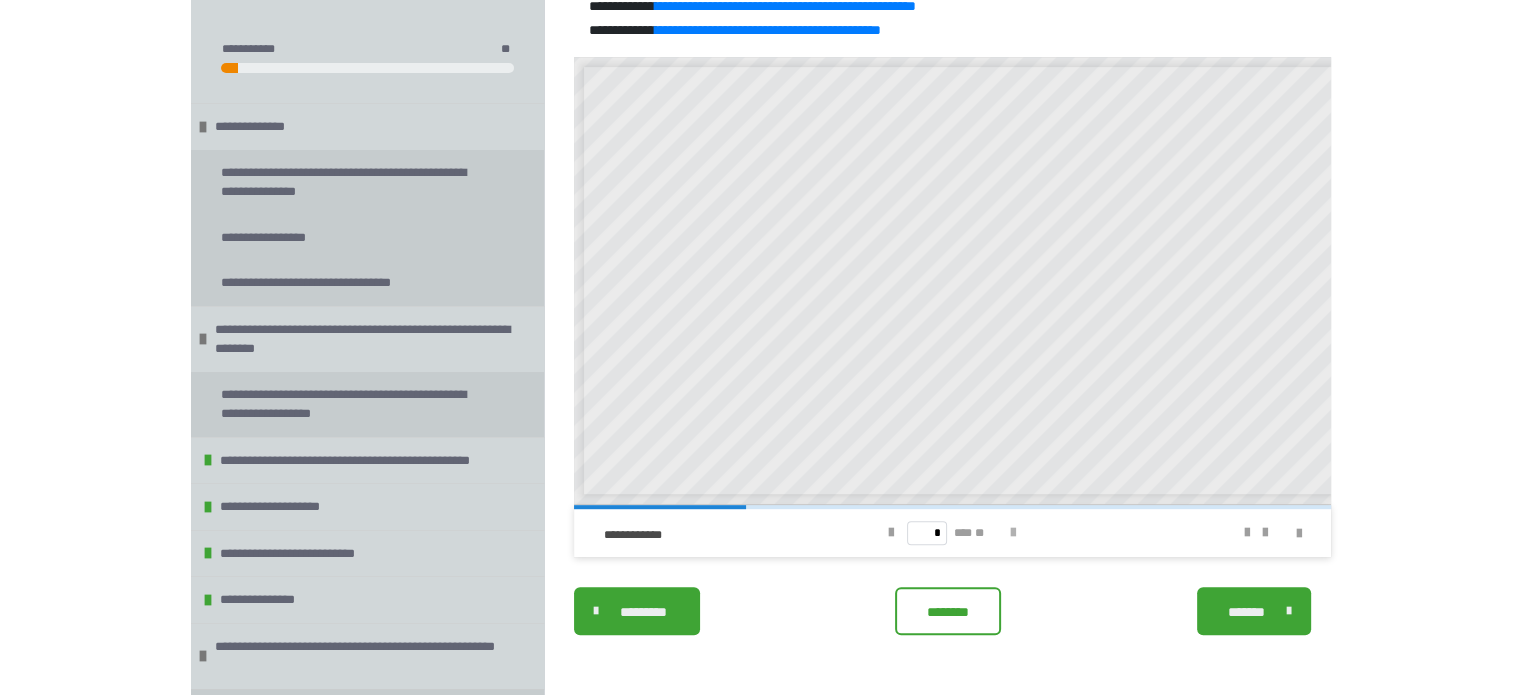 click at bounding box center (1013, 533) 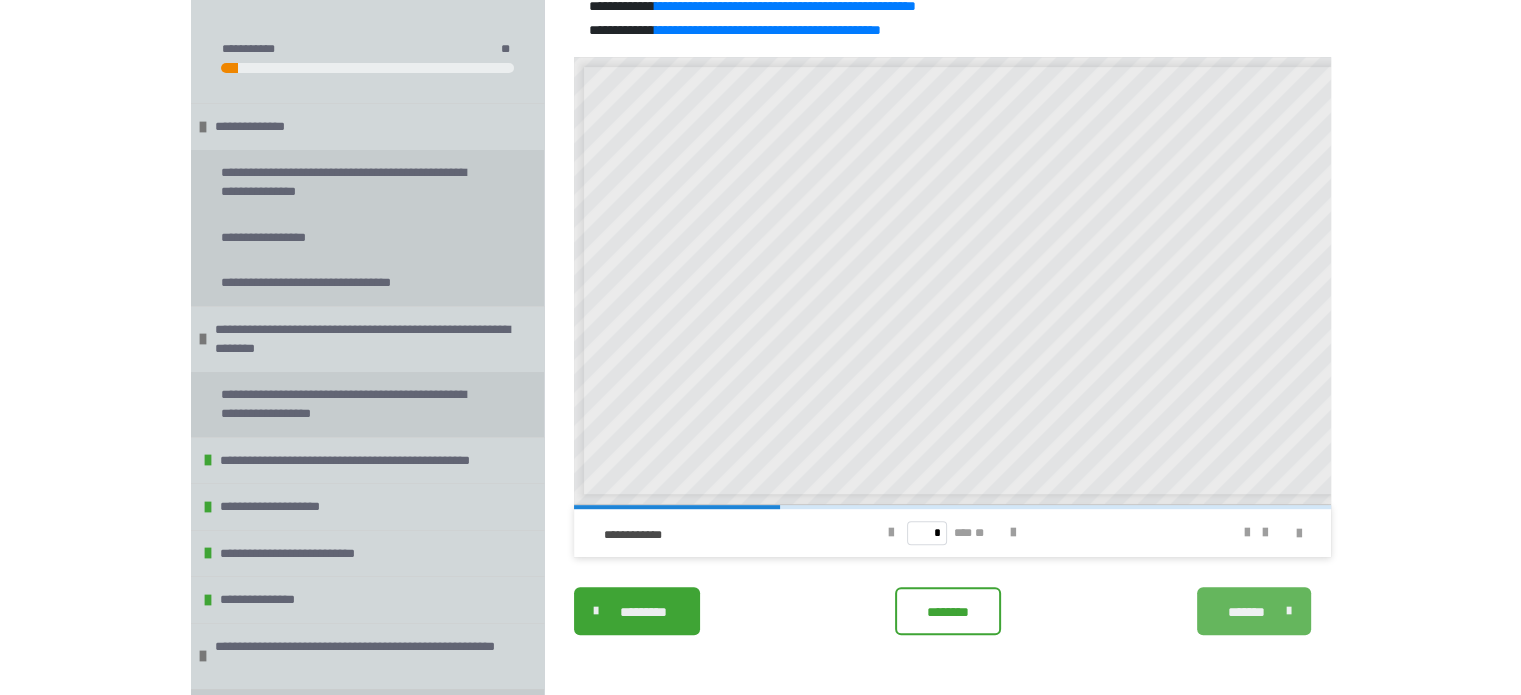 click on "*******" at bounding box center (1247, 612) 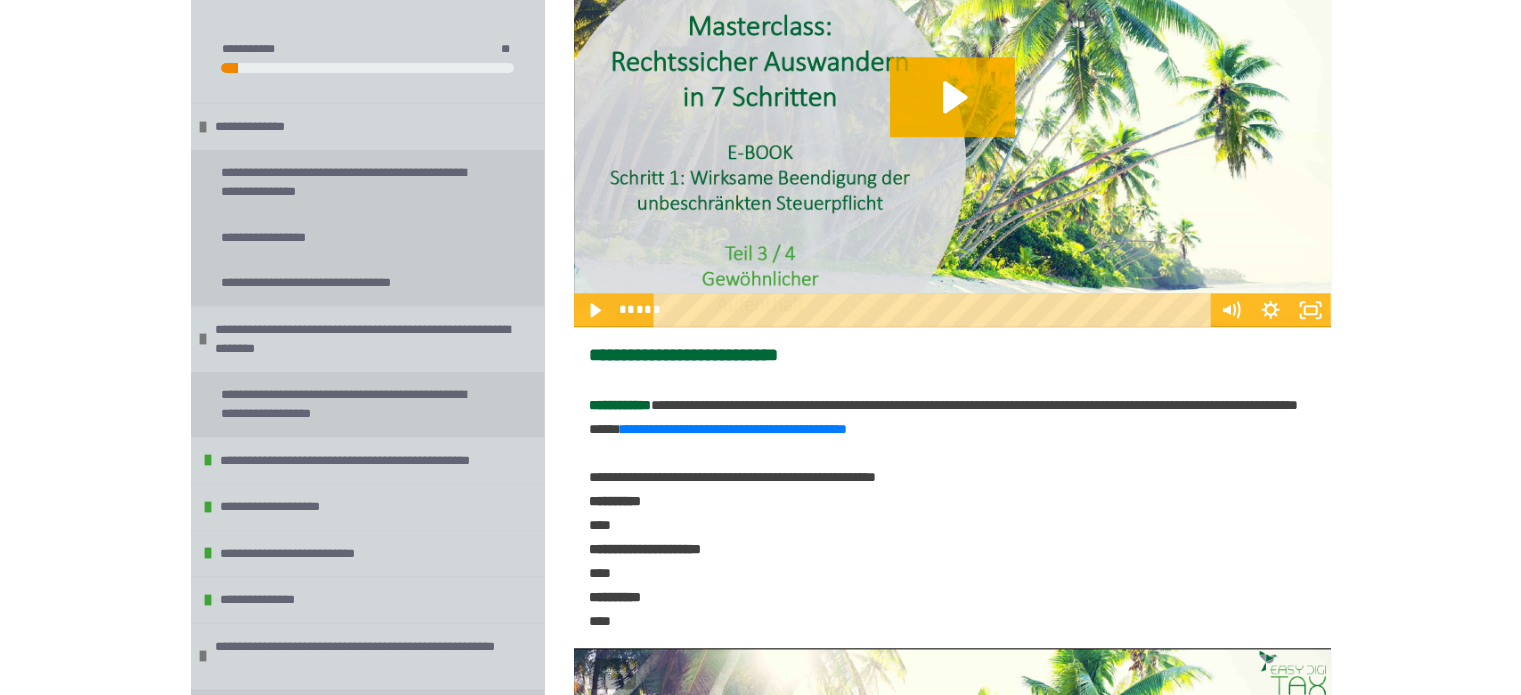 scroll, scrollTop: 2227, scrollLeft: 0, axis: vertical 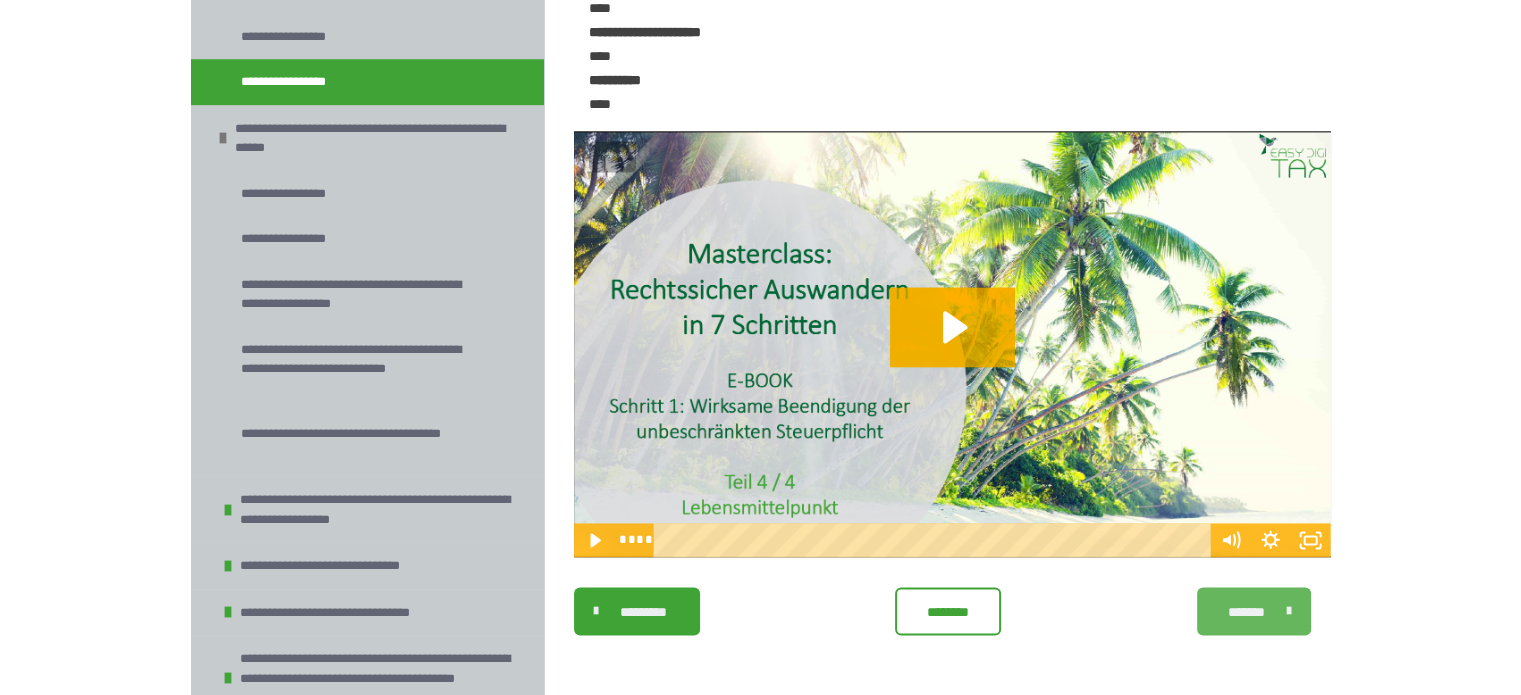 click on "*******" at bounding box center (1247, 612) 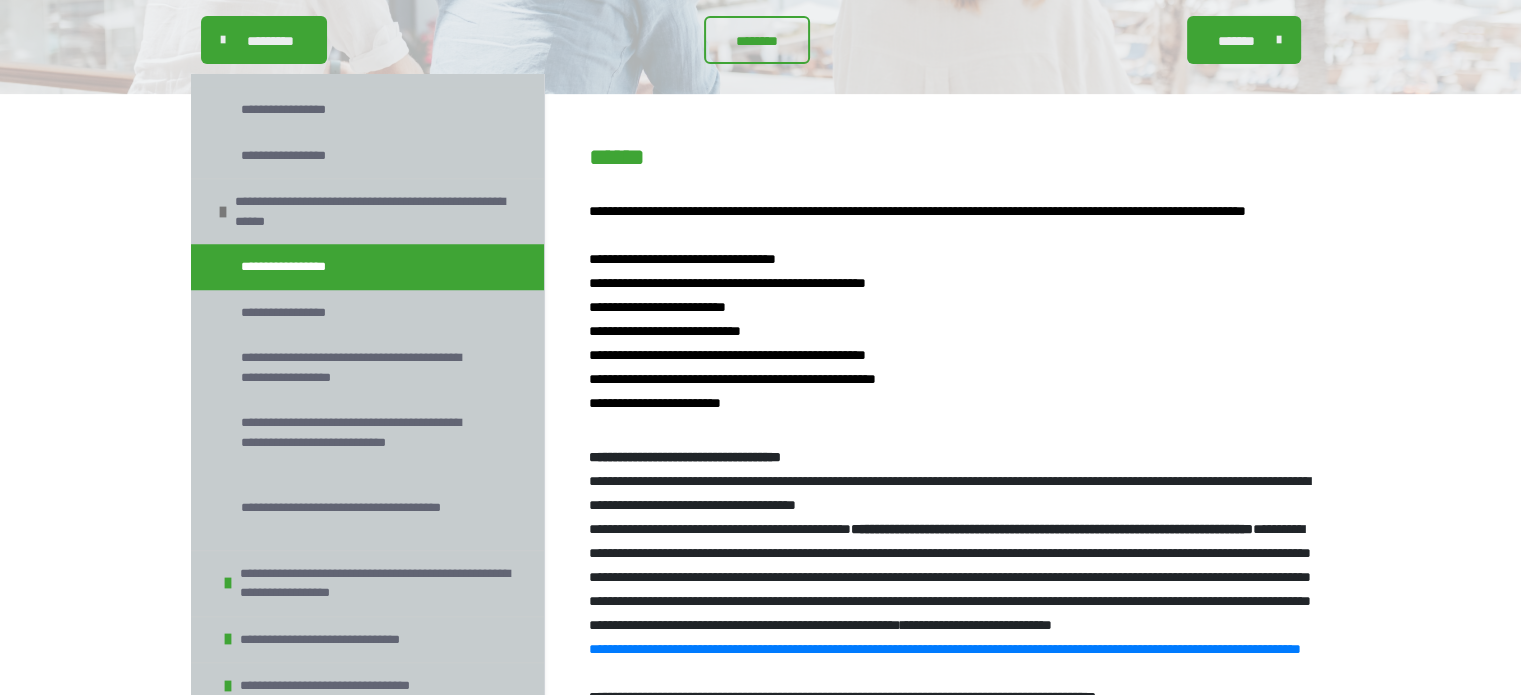 scroll, scrollTop: 105, scrollLeft: 0, axis: vertical 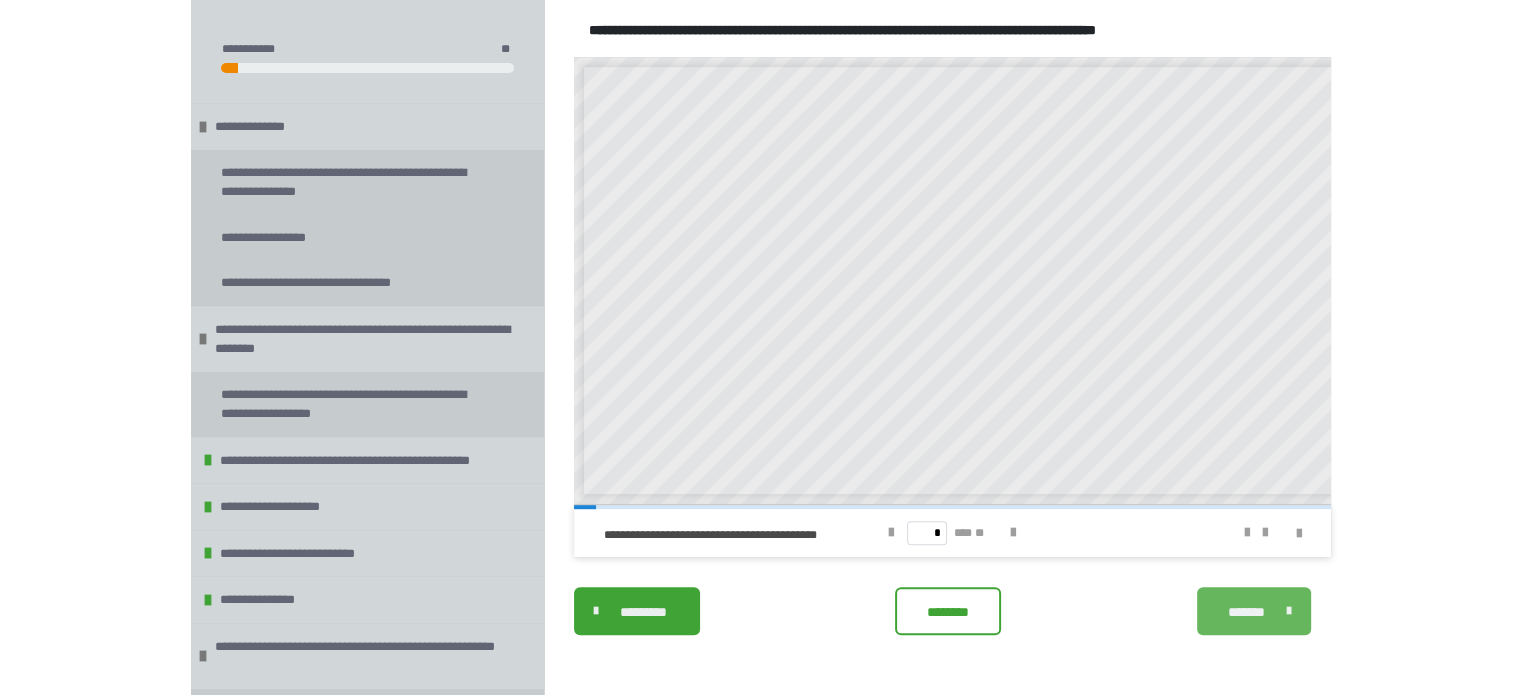 click on "*******" at bounding box center (1247, 612) 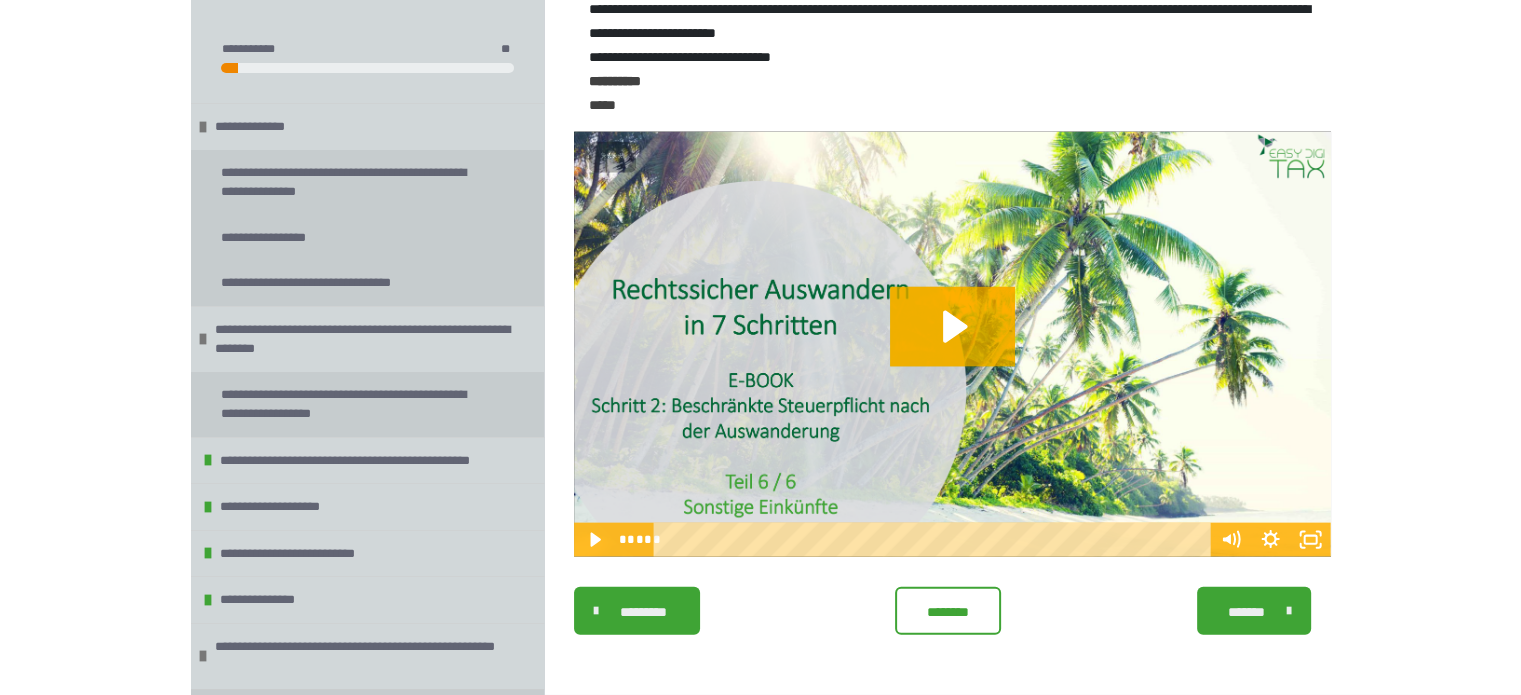 scroll, scrollTop: 4314, scrollLeft: 0, axis: vertical 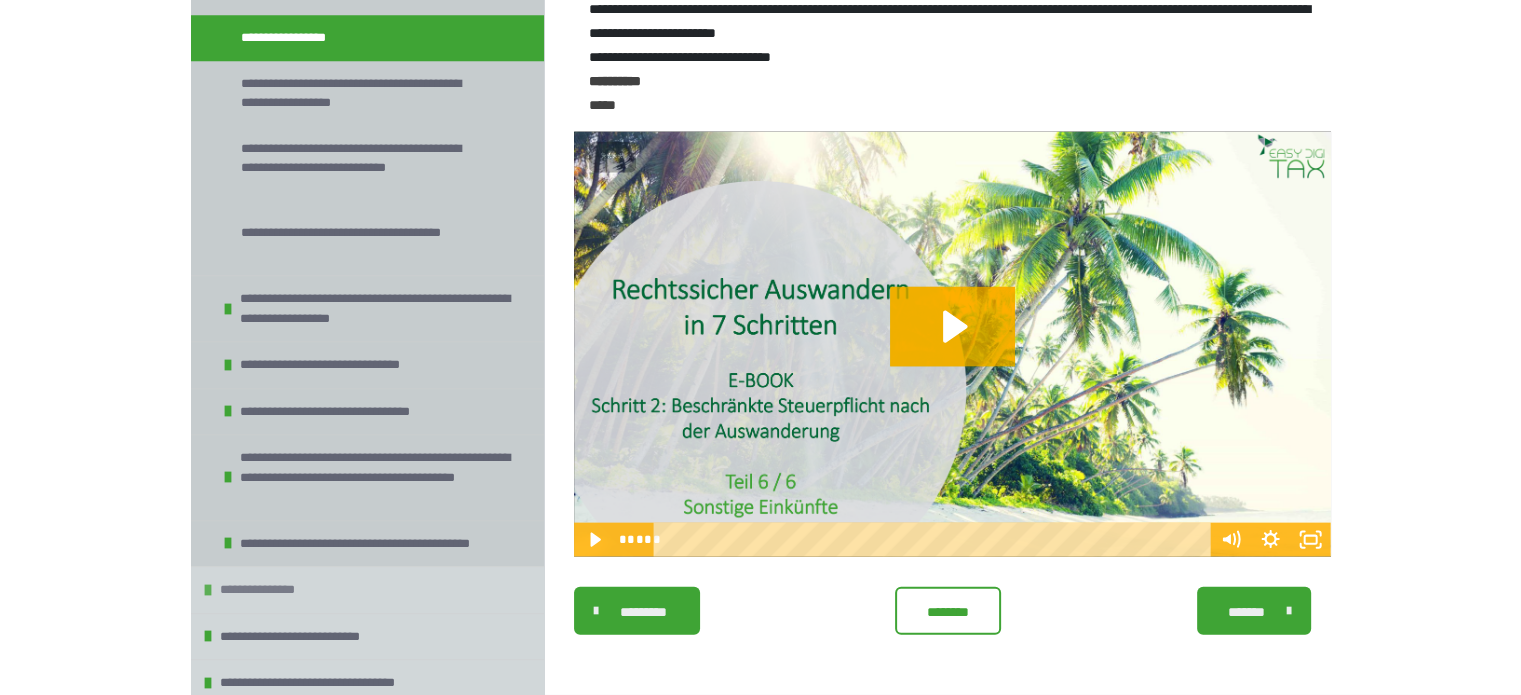 click at bounding box center [208, 590] 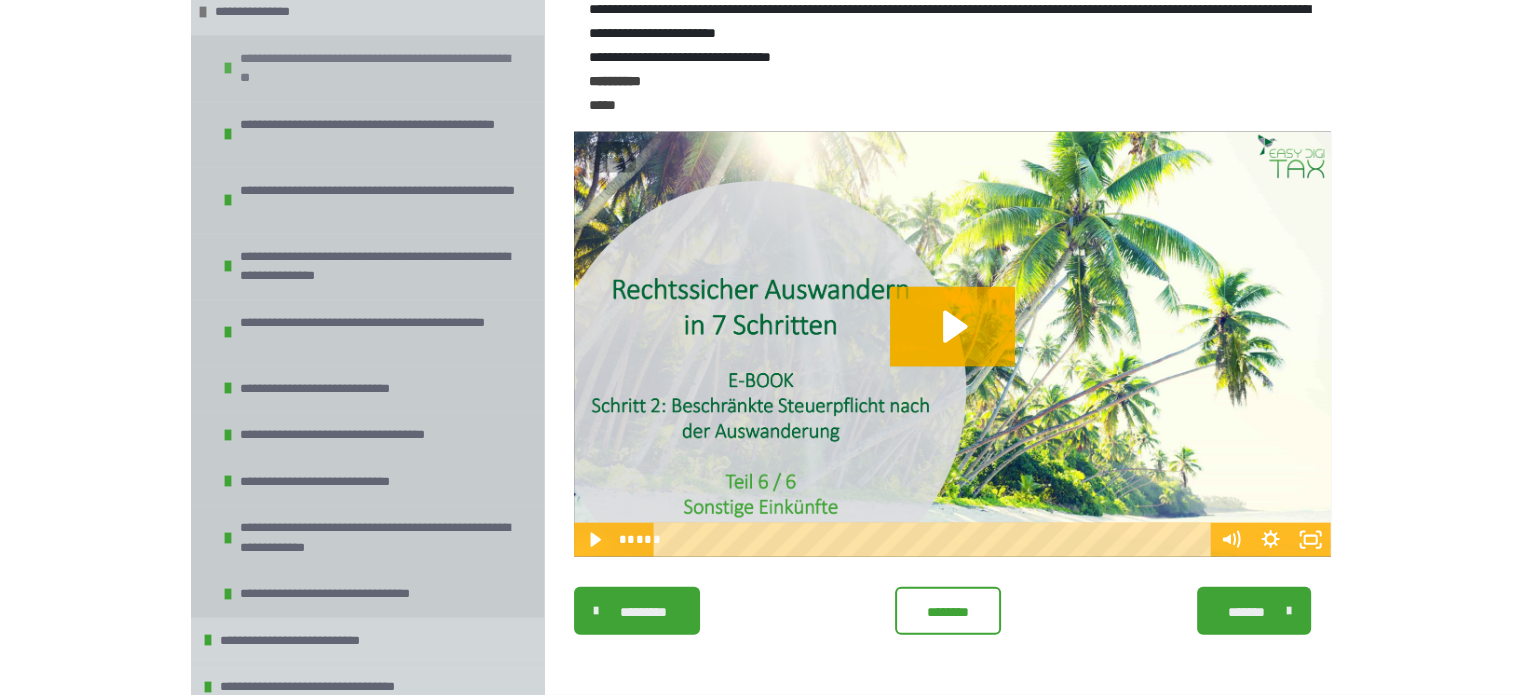 scroll, scrollTop: 2546, scrollLeft: 0, axis: vertical 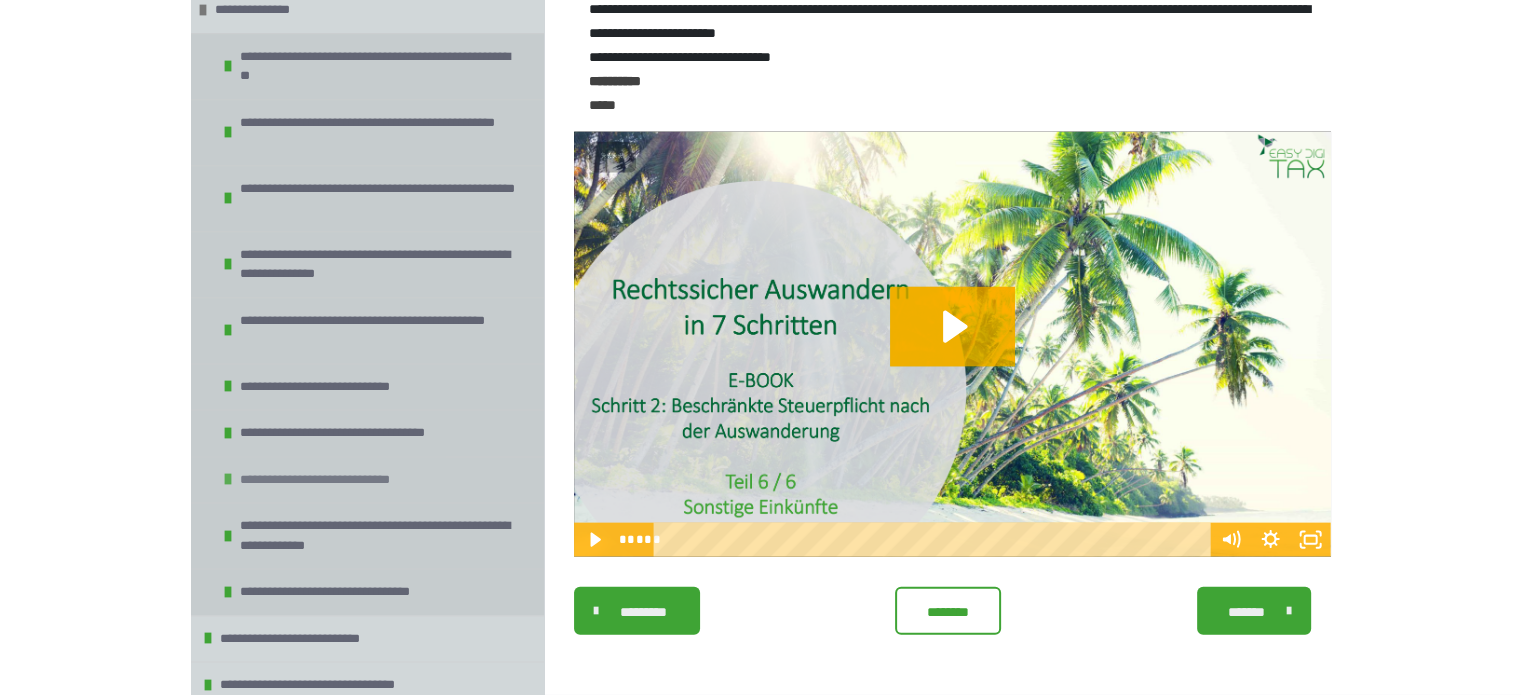 click on "**********" at bounding box center (335, 480) 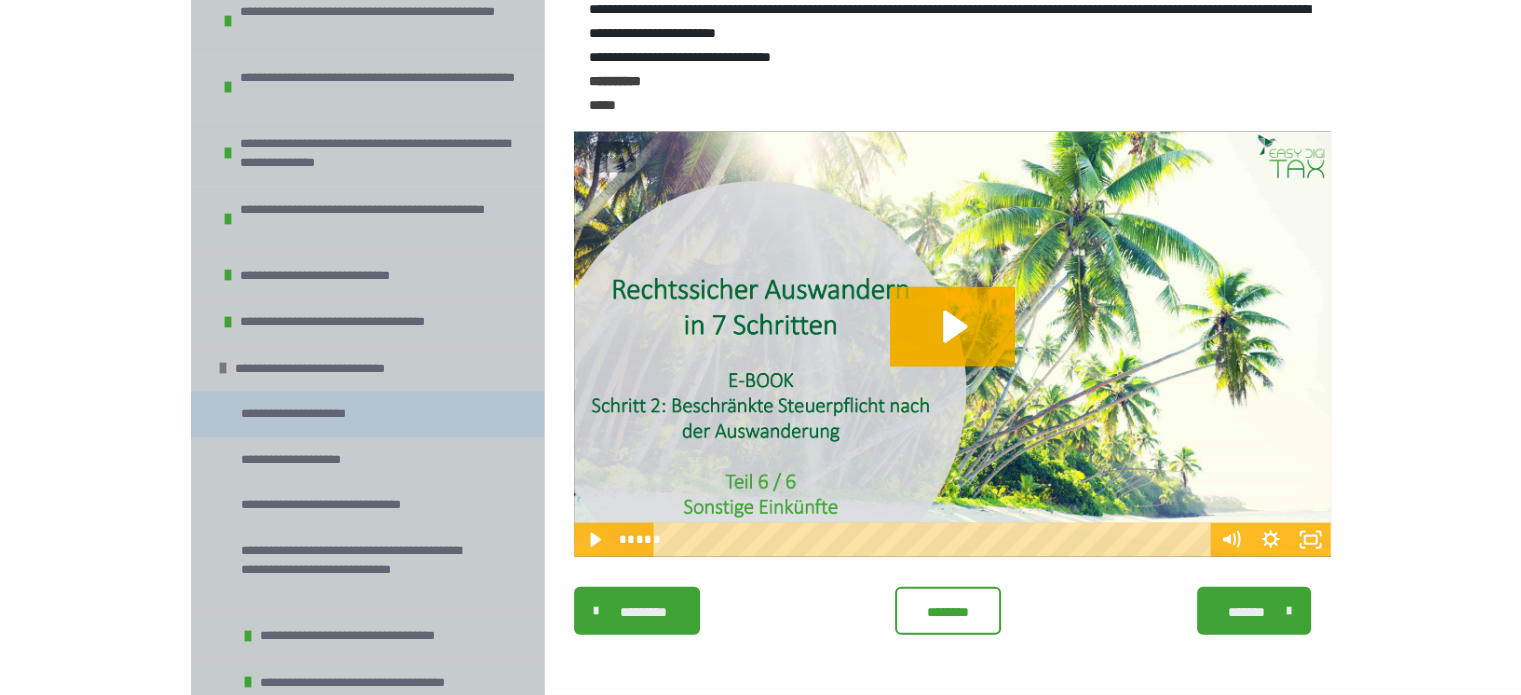 scroll, scrollTop: 2658, scrollLeft: 0, axis: vertical 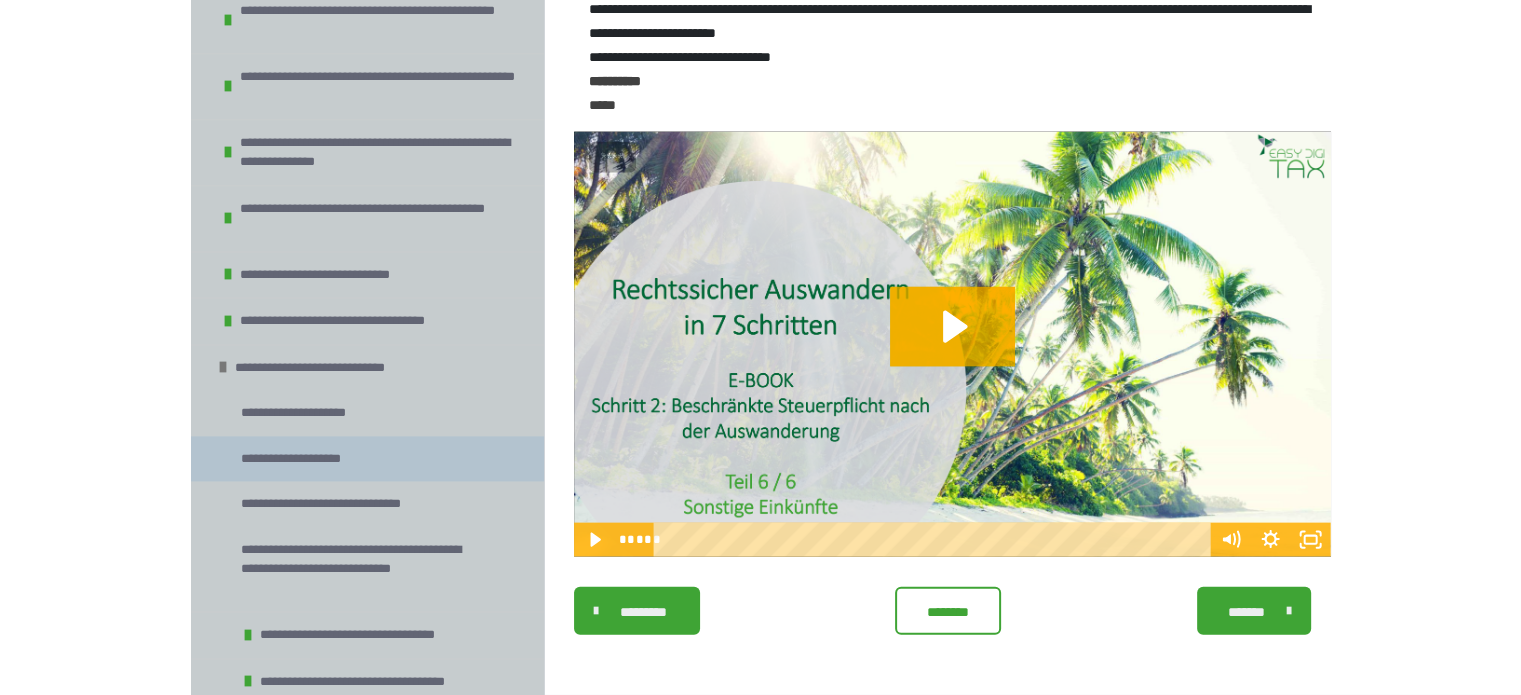 click on "**********" at bounding box center [303, 459] 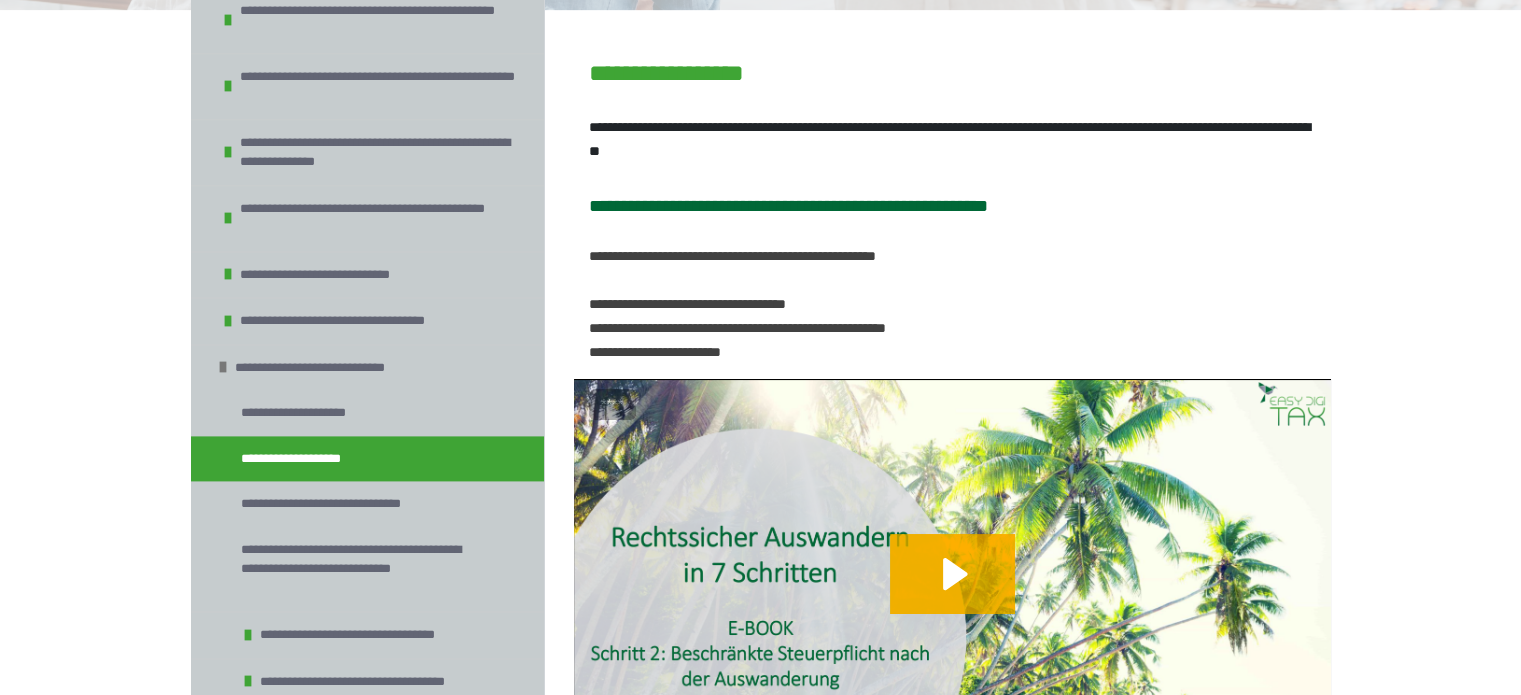 scroll, scrollTop: 2752, scrollLeft: 0, axis: vertical 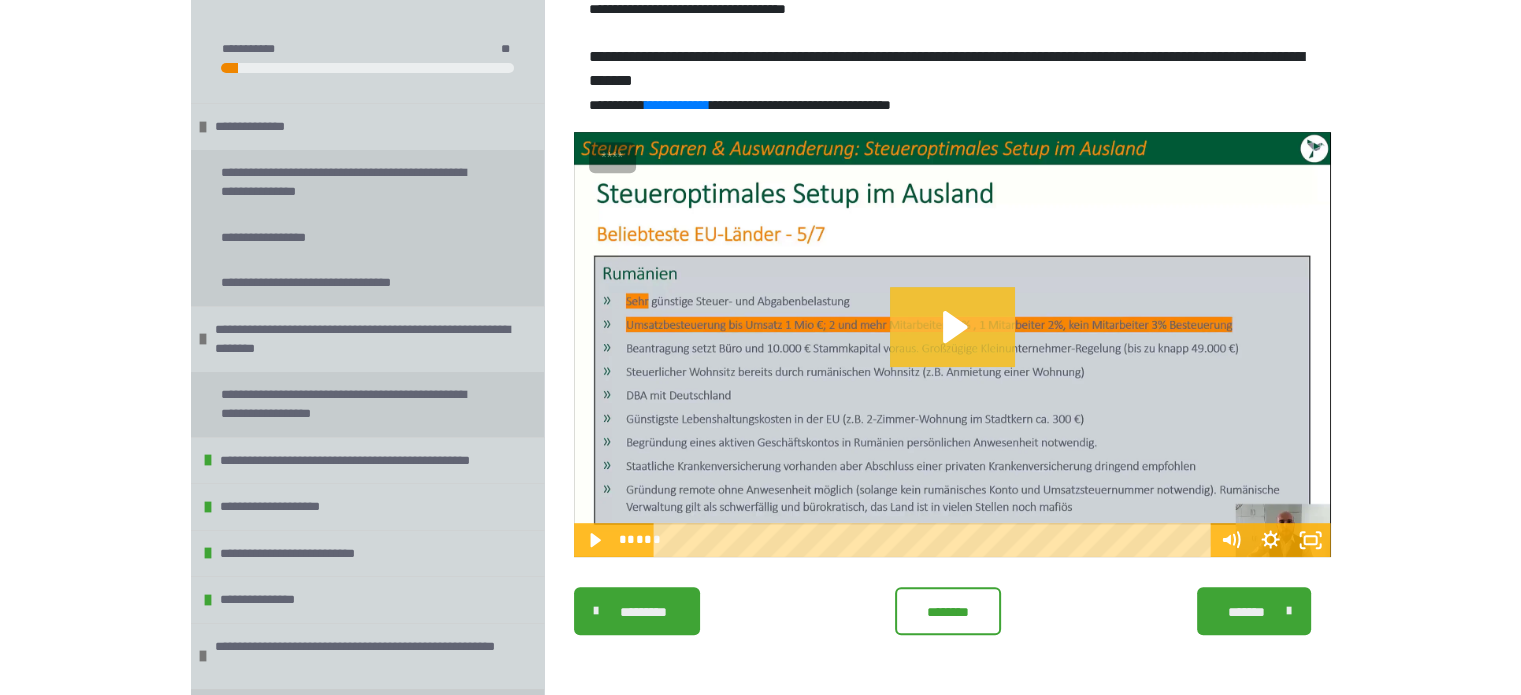 click 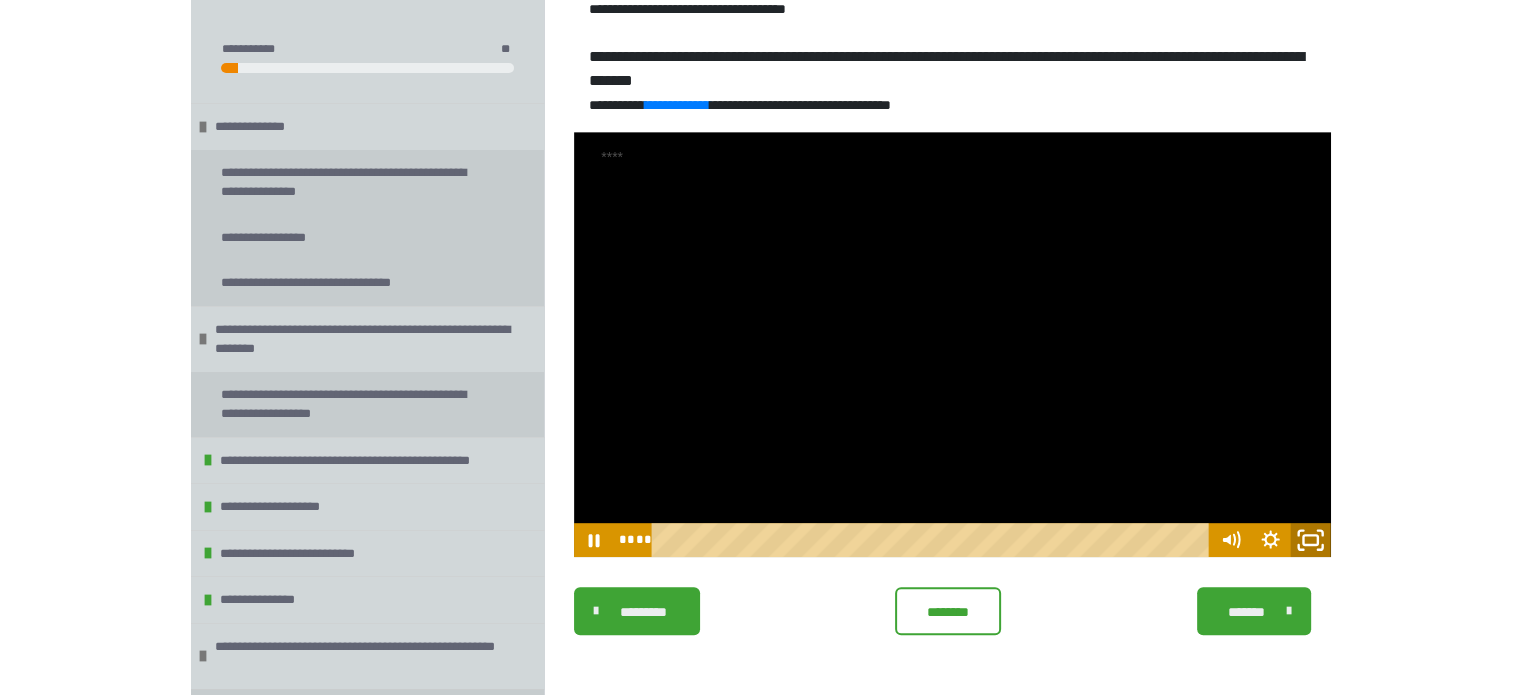 click 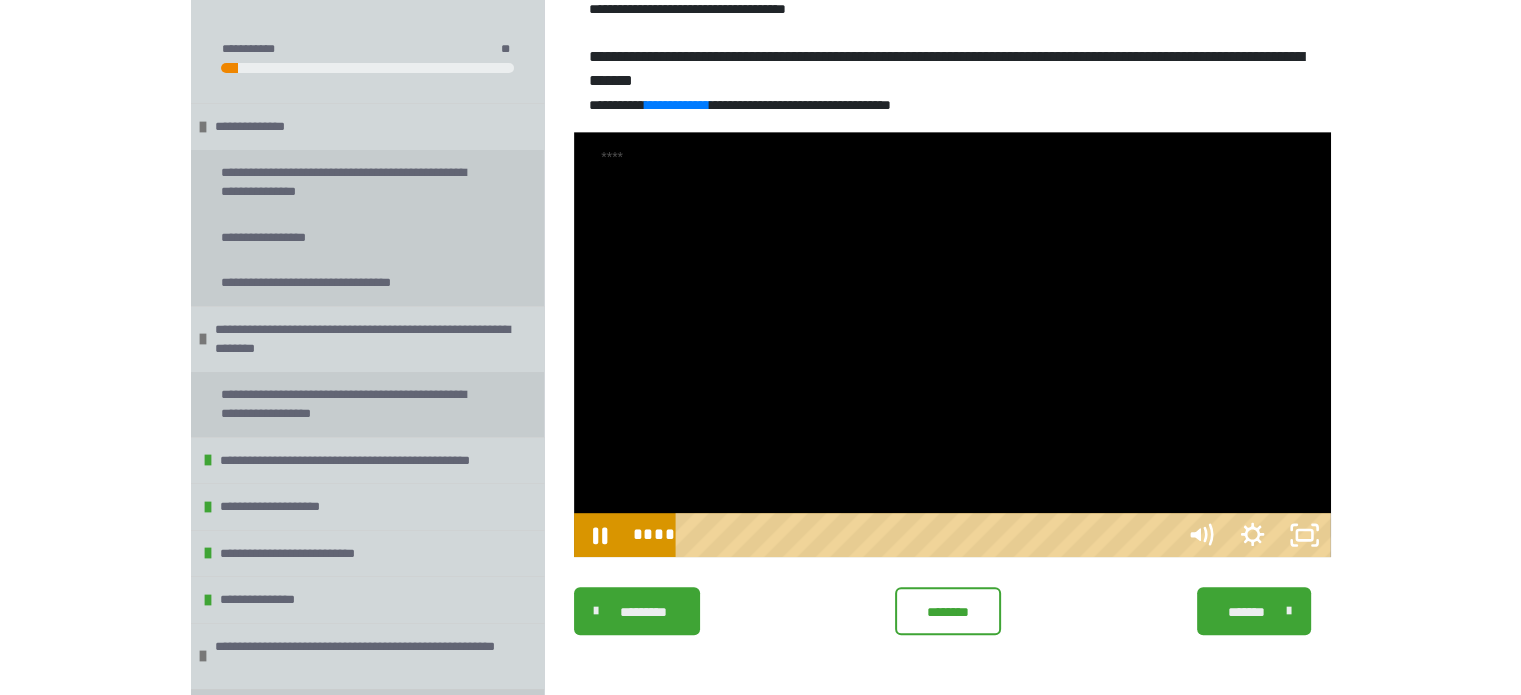 scroll, scrollTop: 847, scrollLeft: 0, axis: vertical 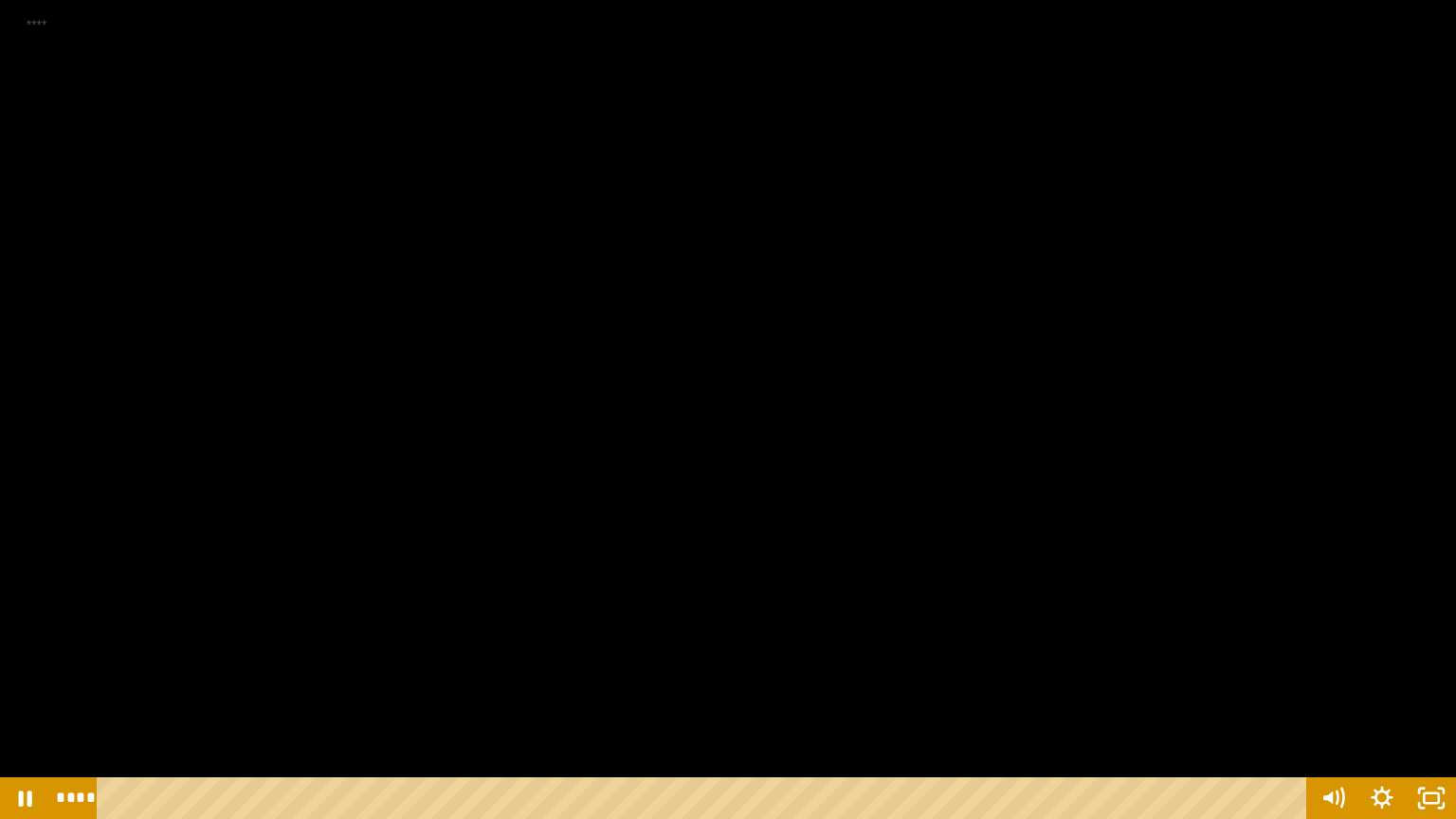 type 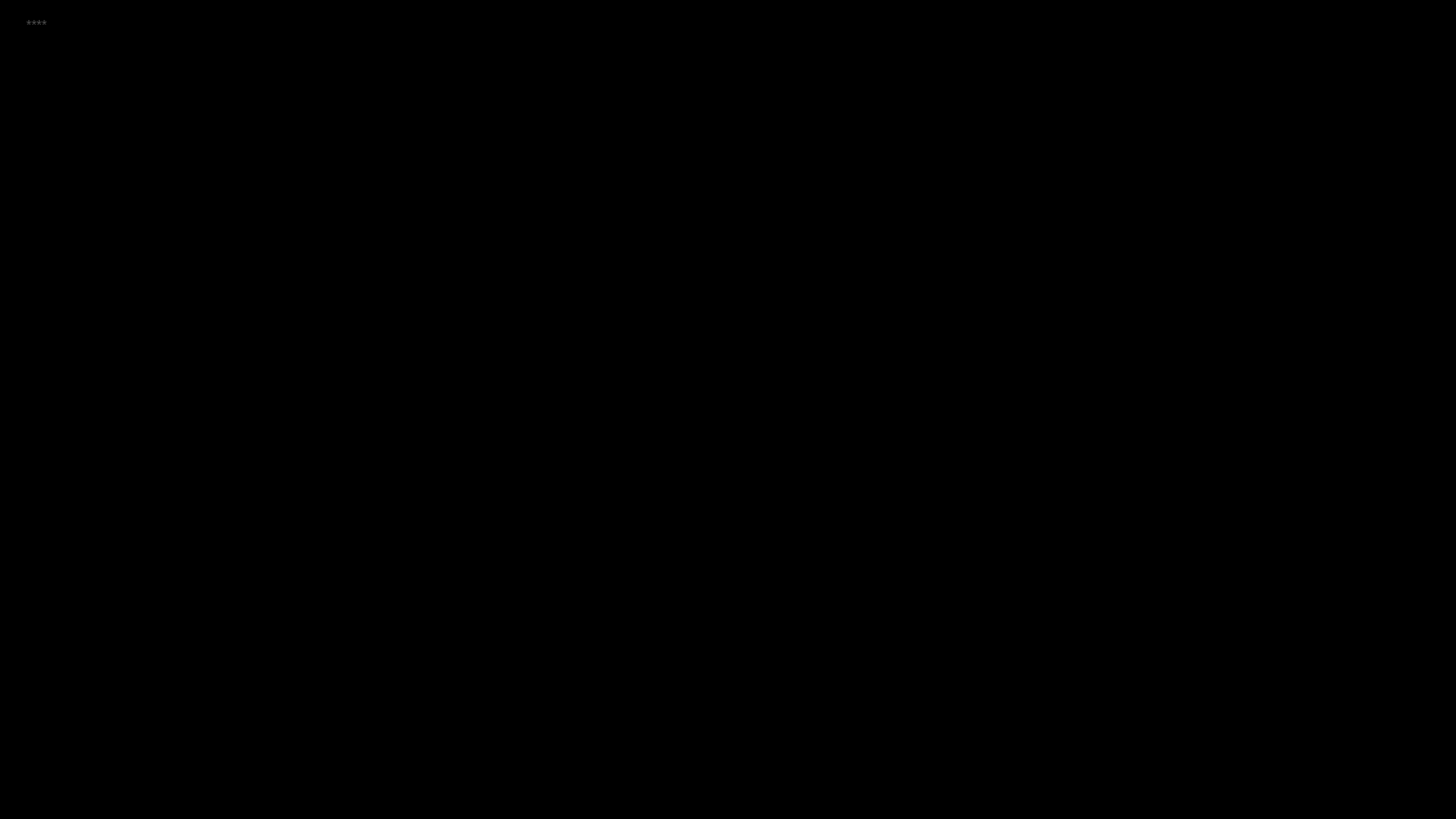 click on "*" at bounding box center (0, 0) 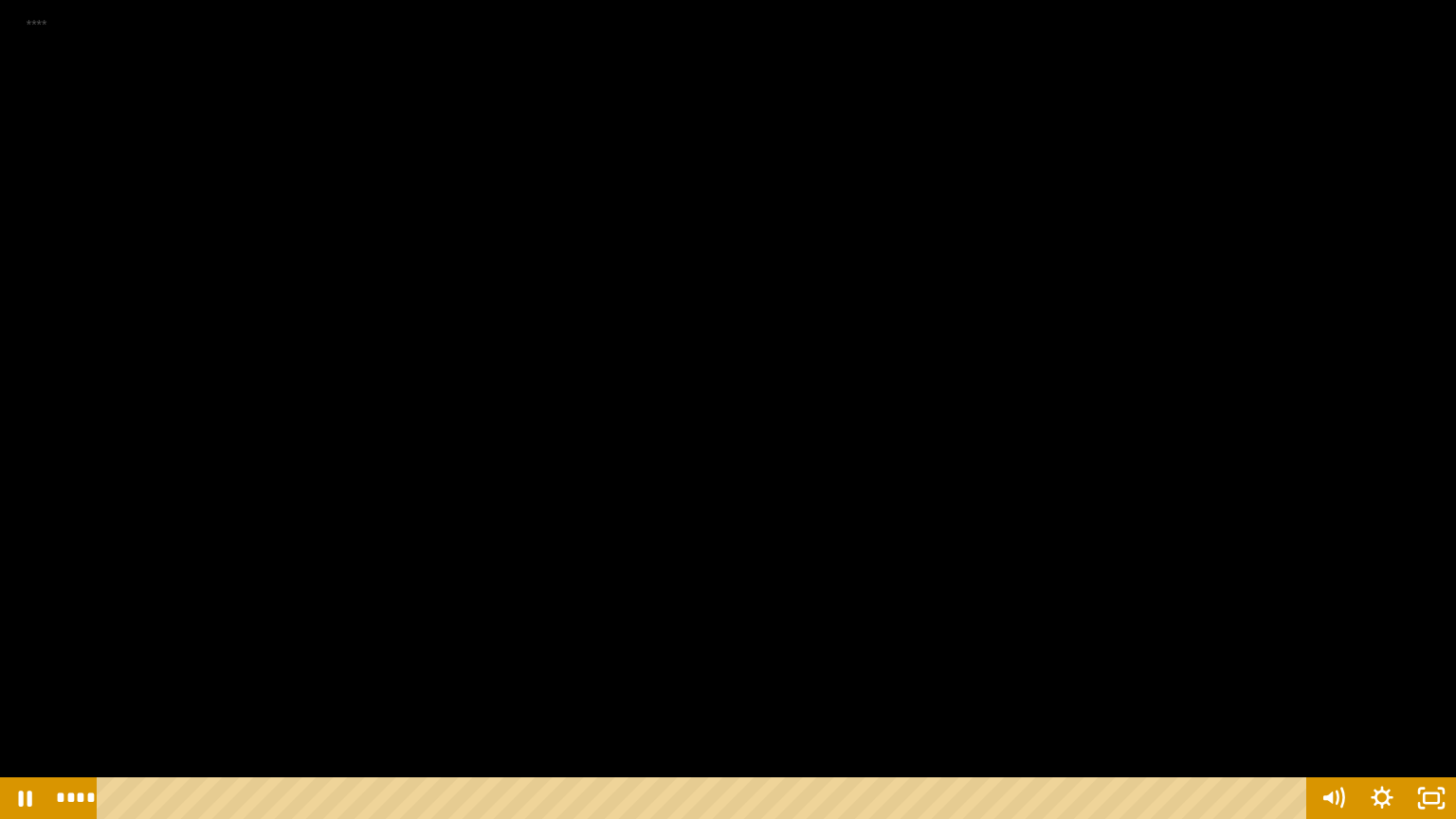 click at bounding box center [728, 410] 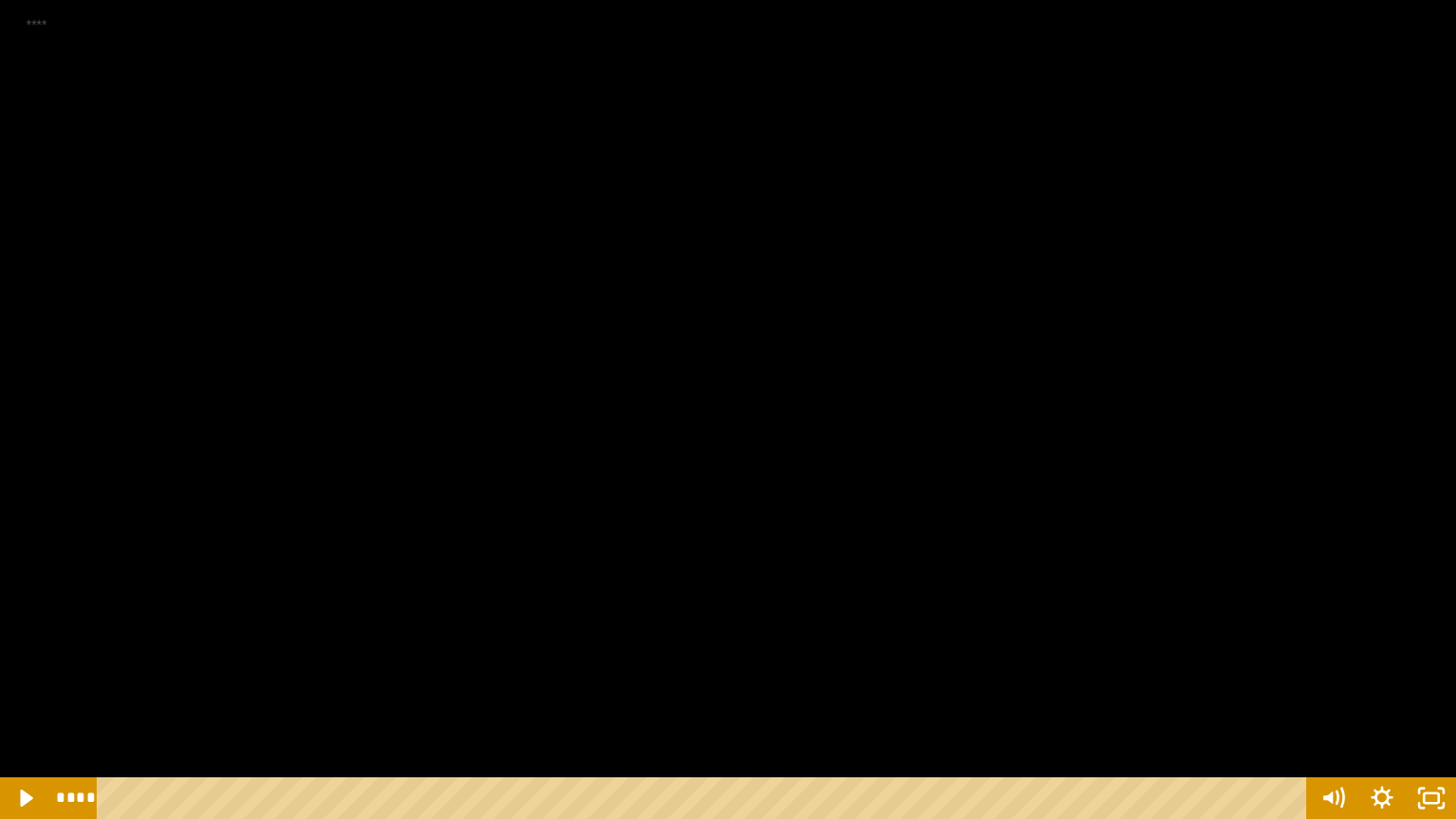 click at bounding box center (728, 410) 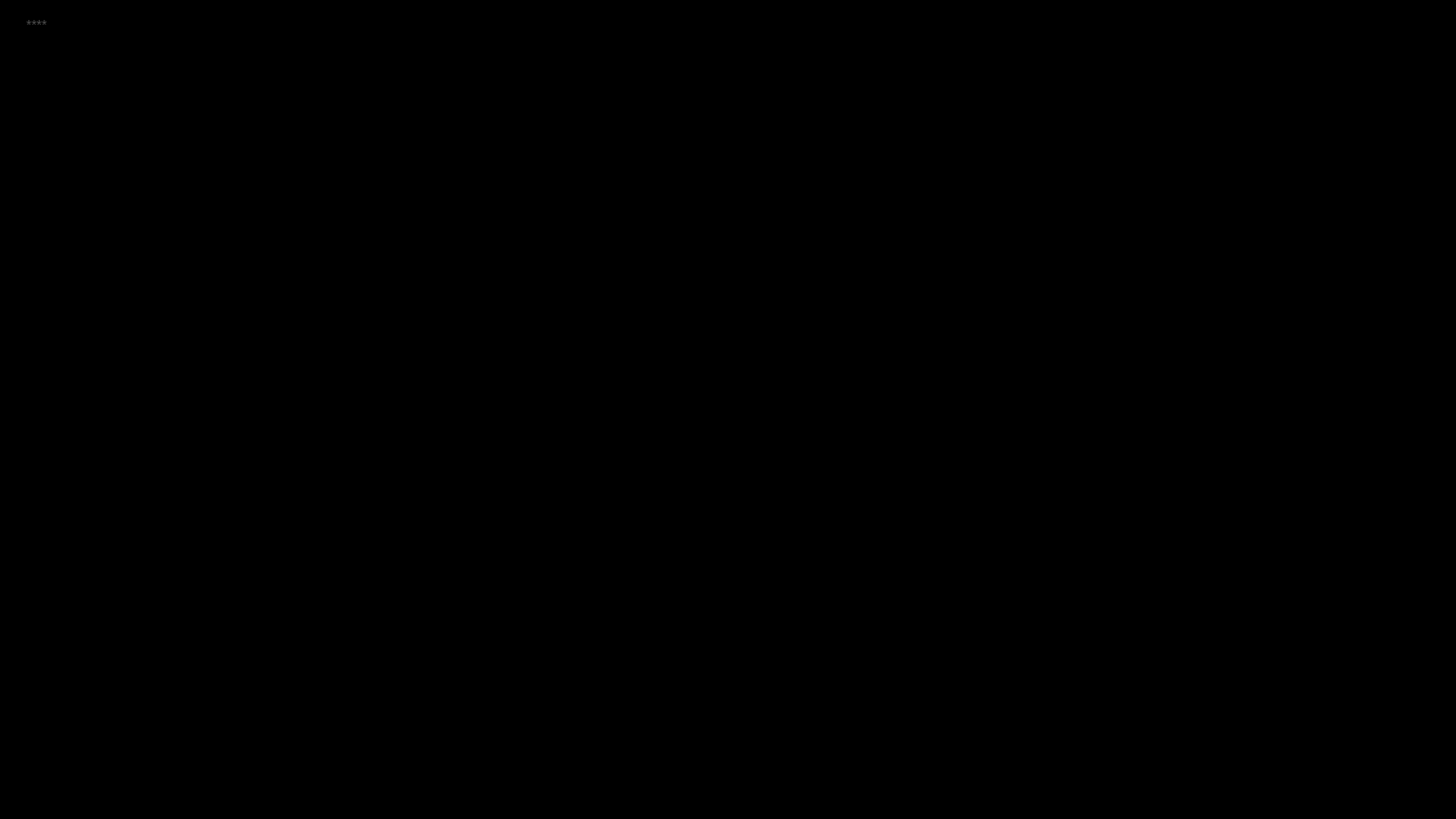 type 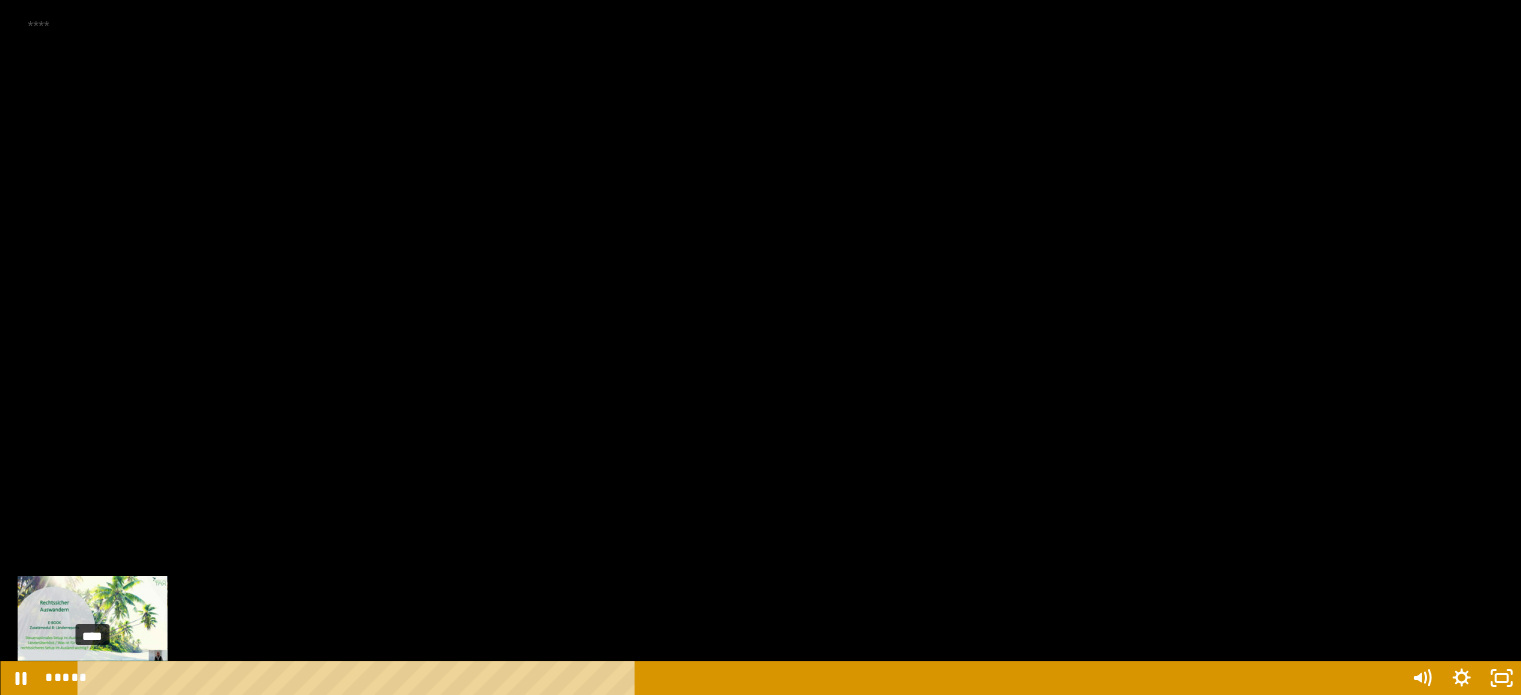 scroll, scrollTop: 1016, scrollLeft: 0, axis: vertical 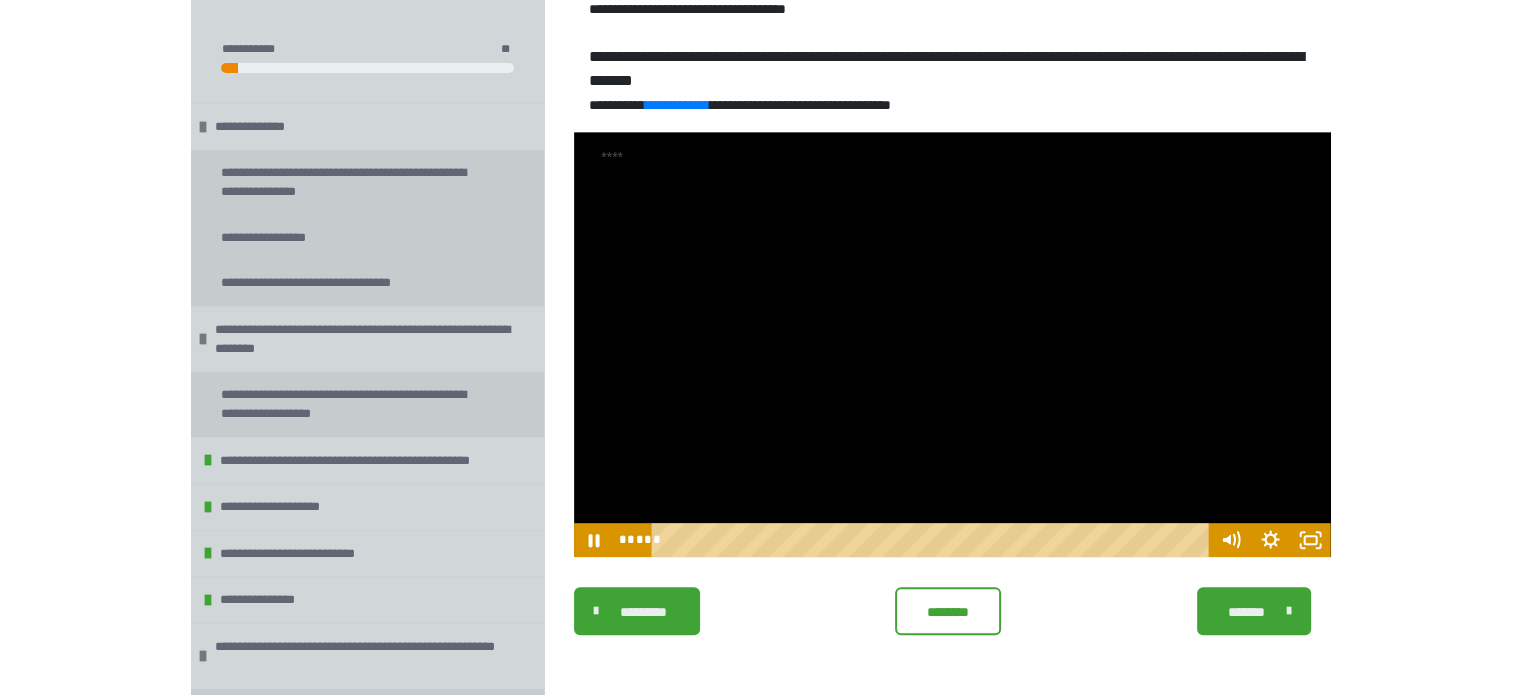 click at bounding box center [952, 345] 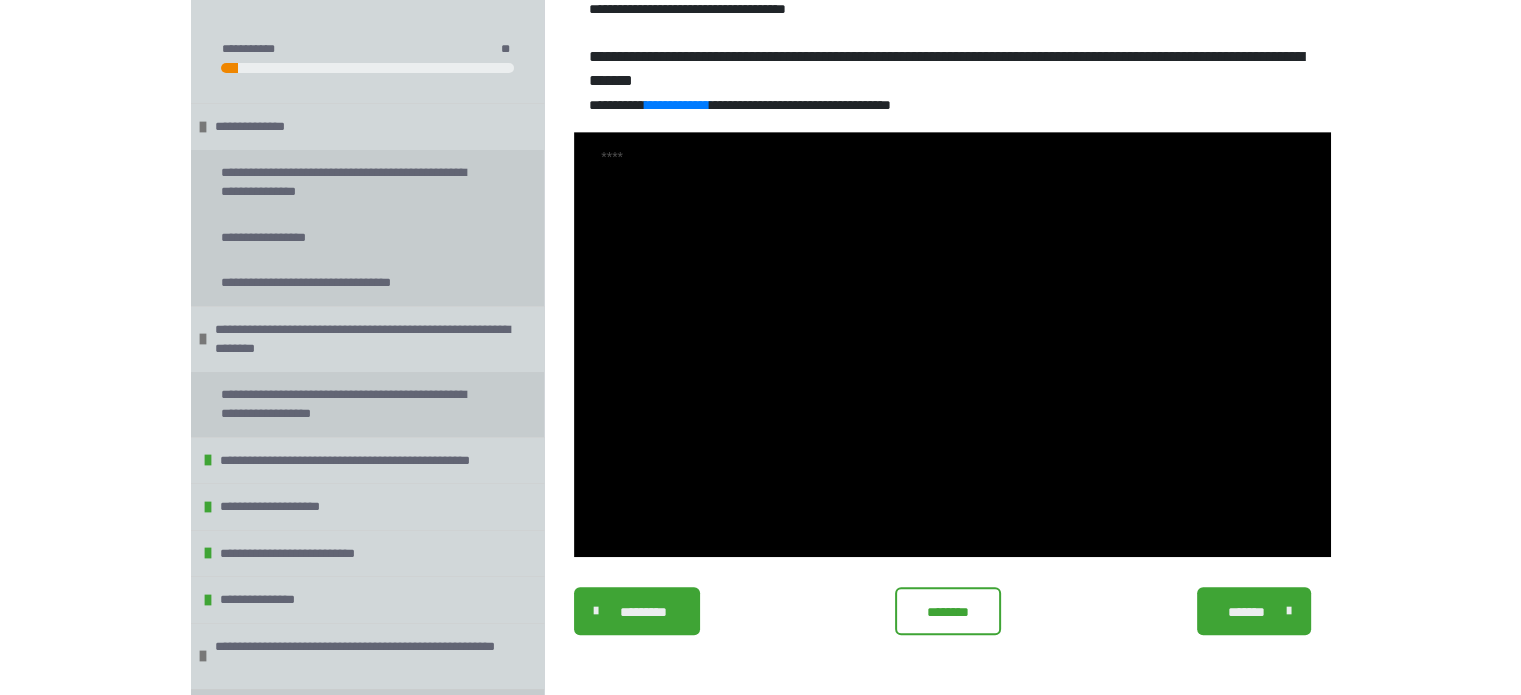 scroll, scrollTop: 968, scrollLeft: 0, axis: vertical 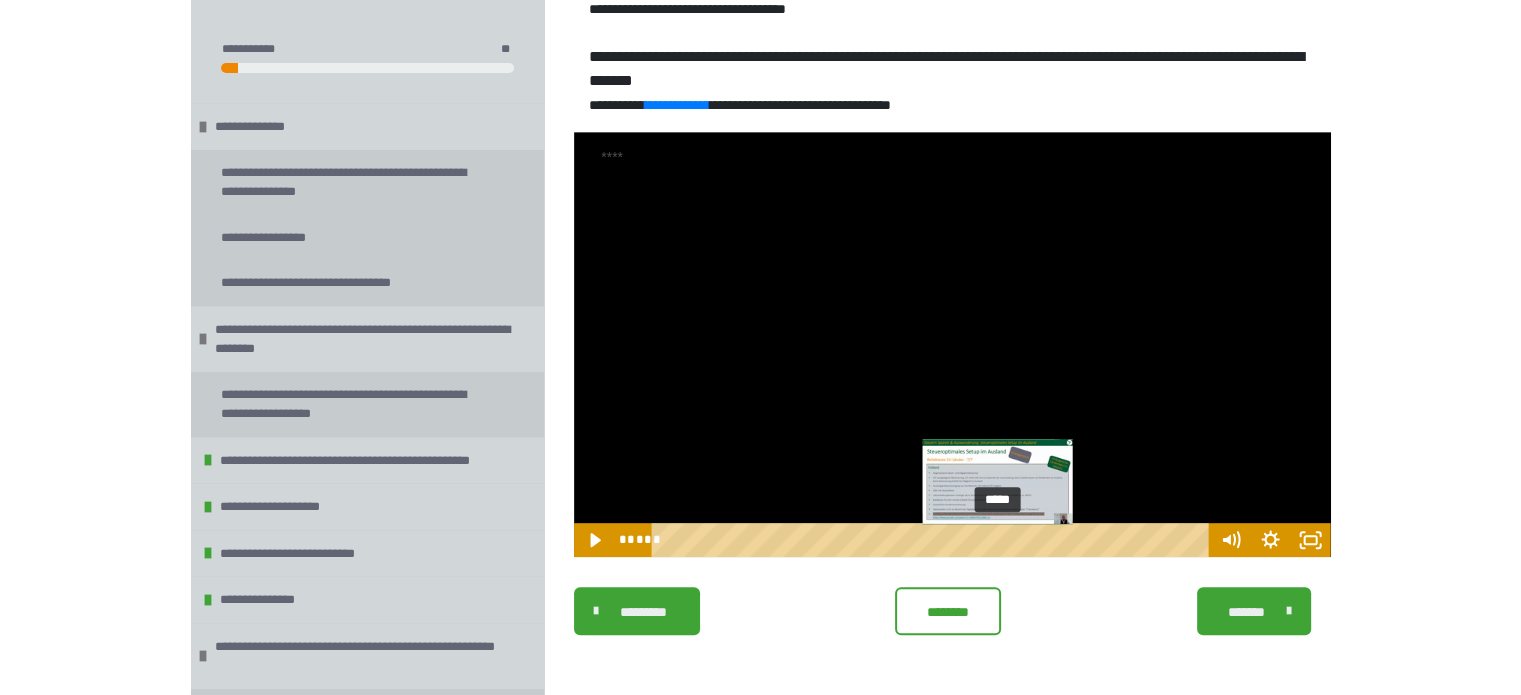 click on "*****" at bounding box center (933, 540) 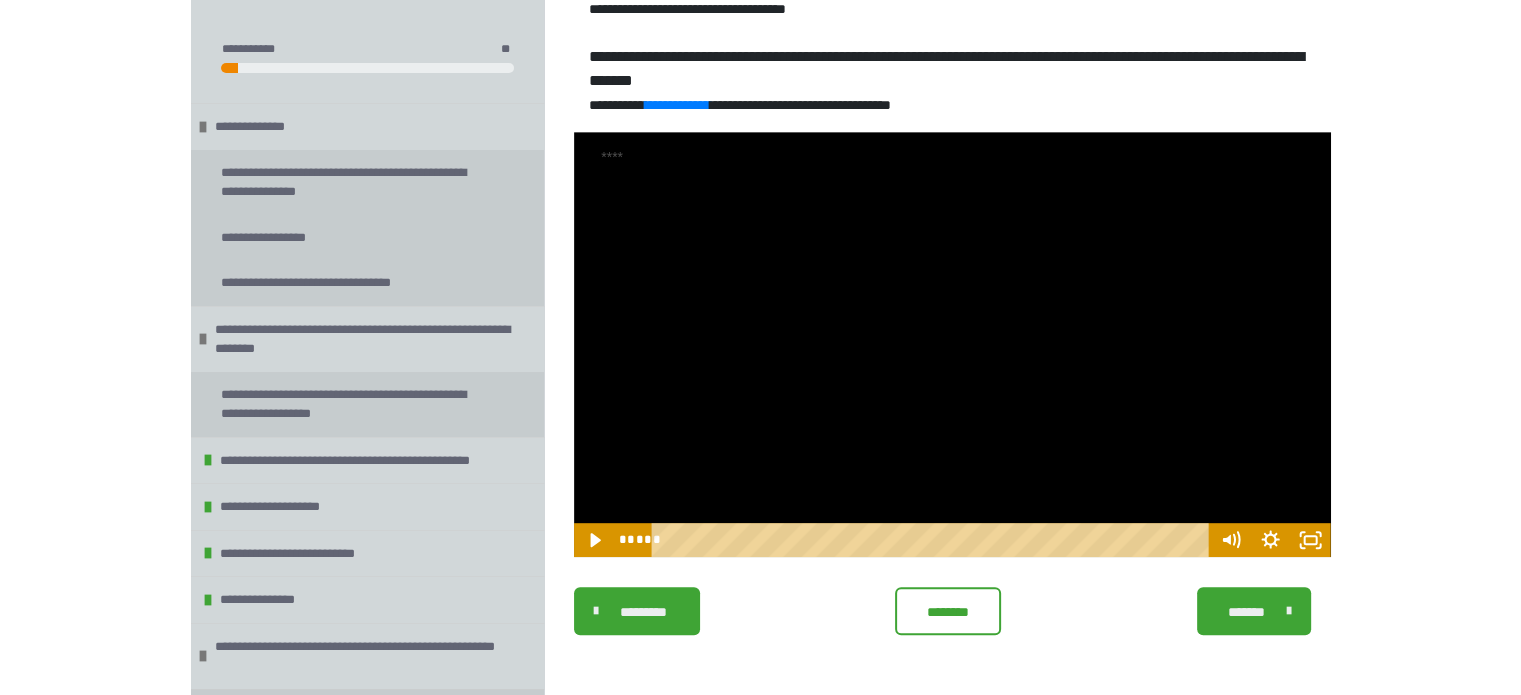 click at bounding box center (952, 345) 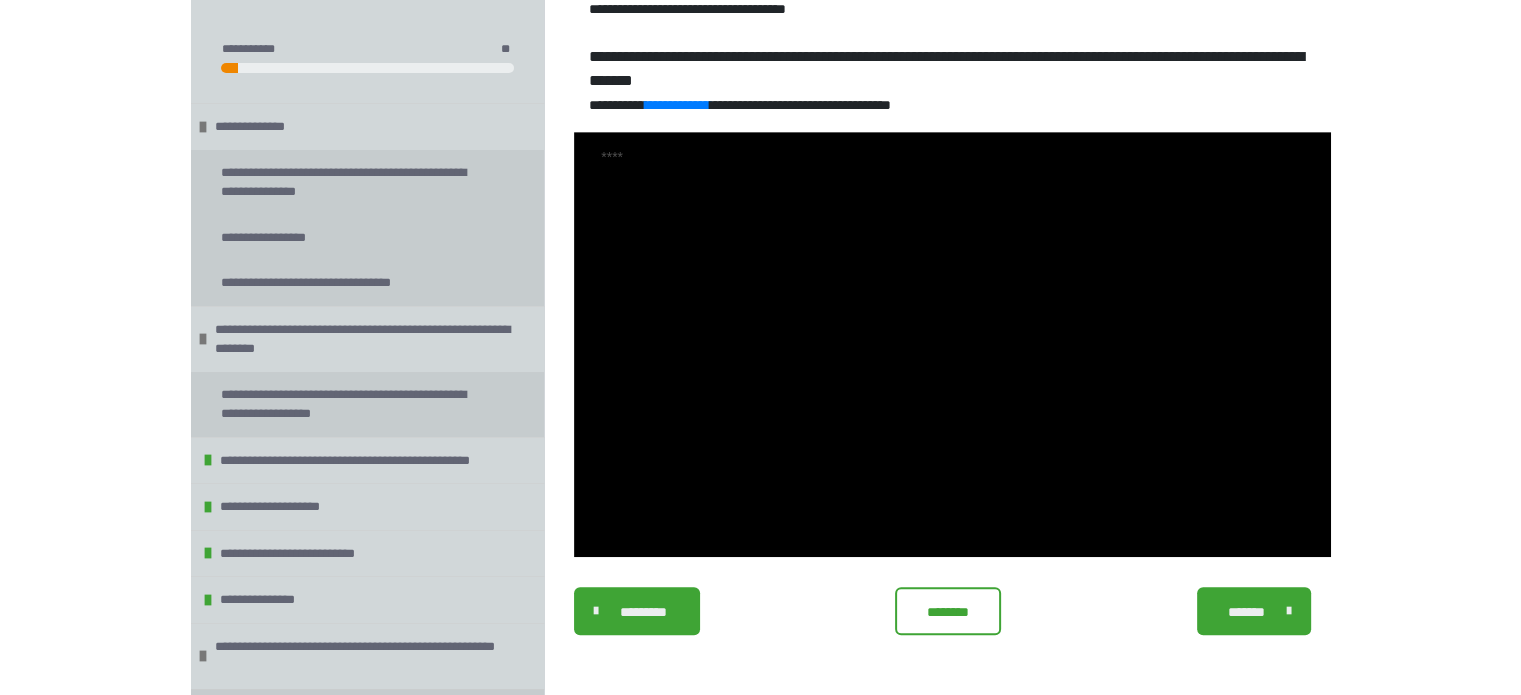 scroll, scrollTop: 990, scrollLeft: 0, axis: vertical 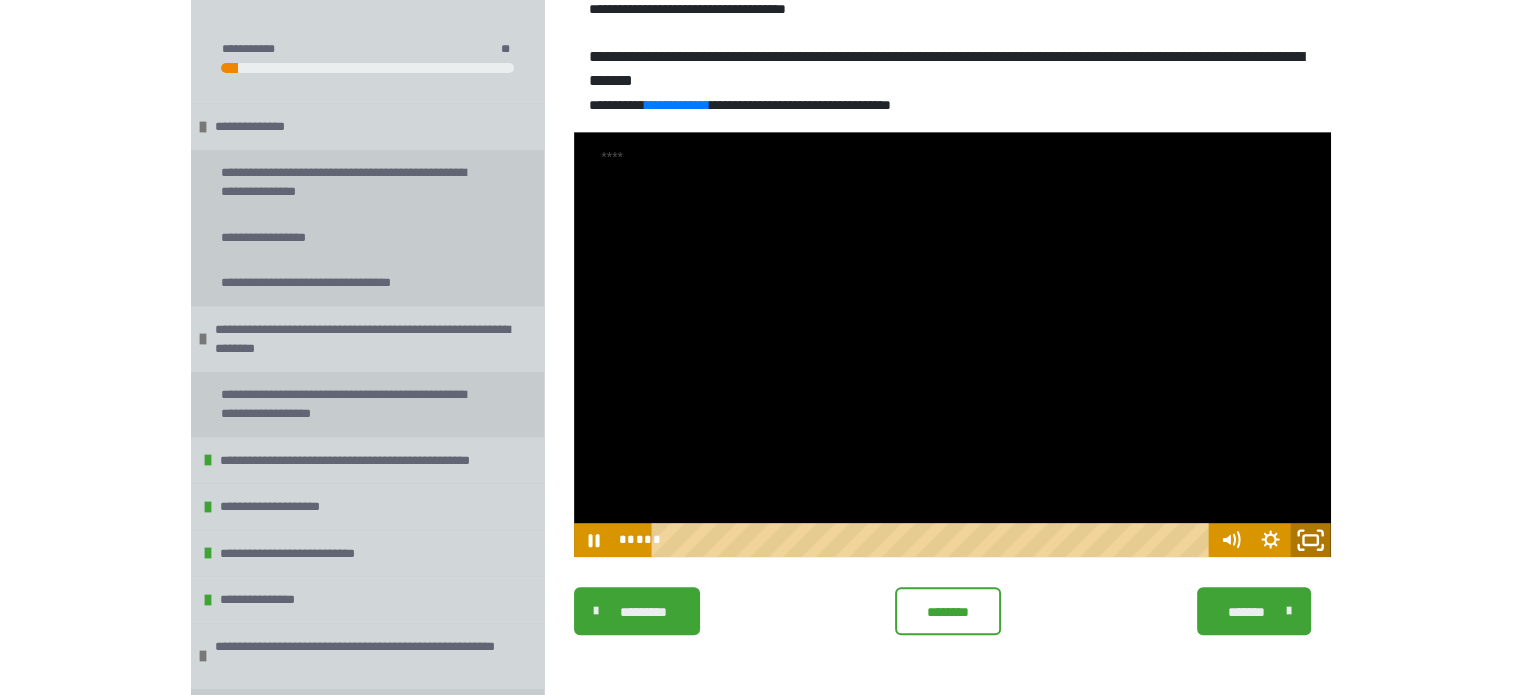 click 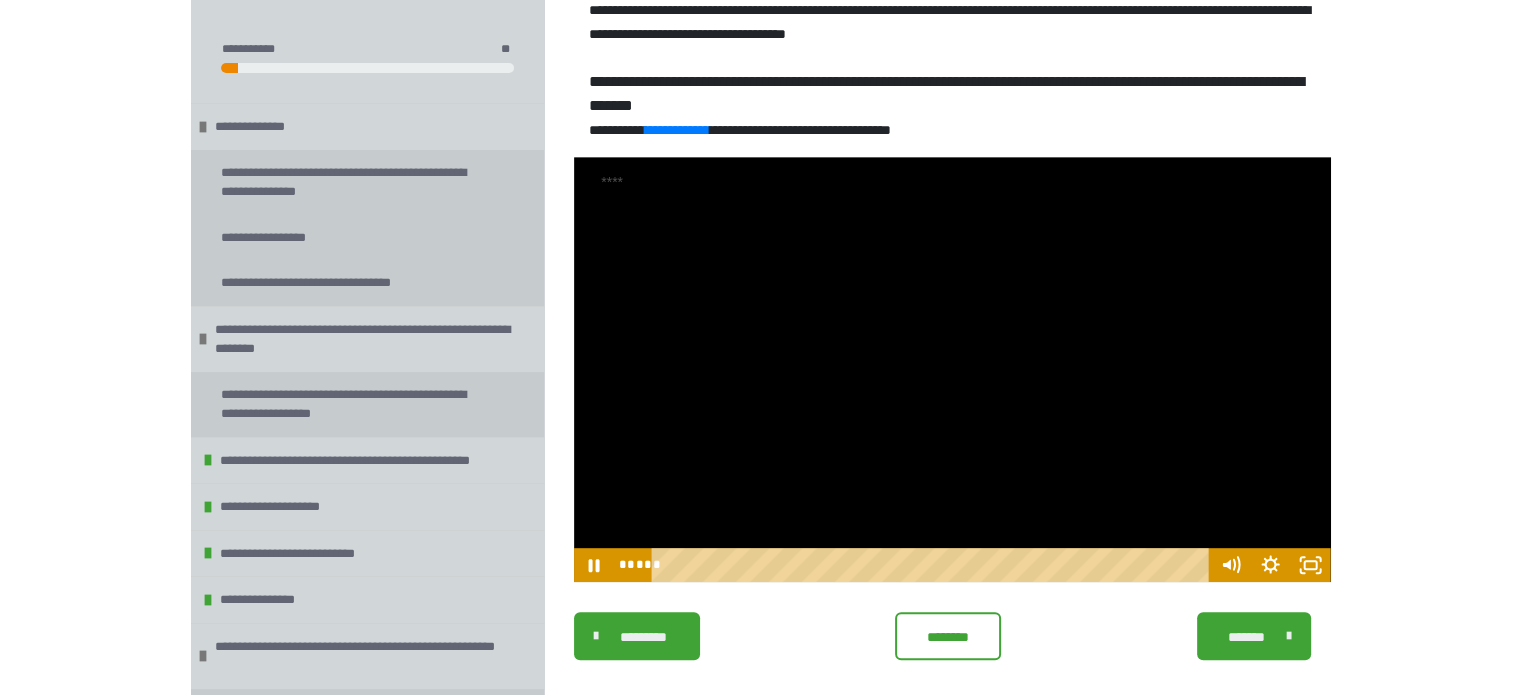 scroll, scrollTop: 1016, scrollLeft: 0, axis: vertical 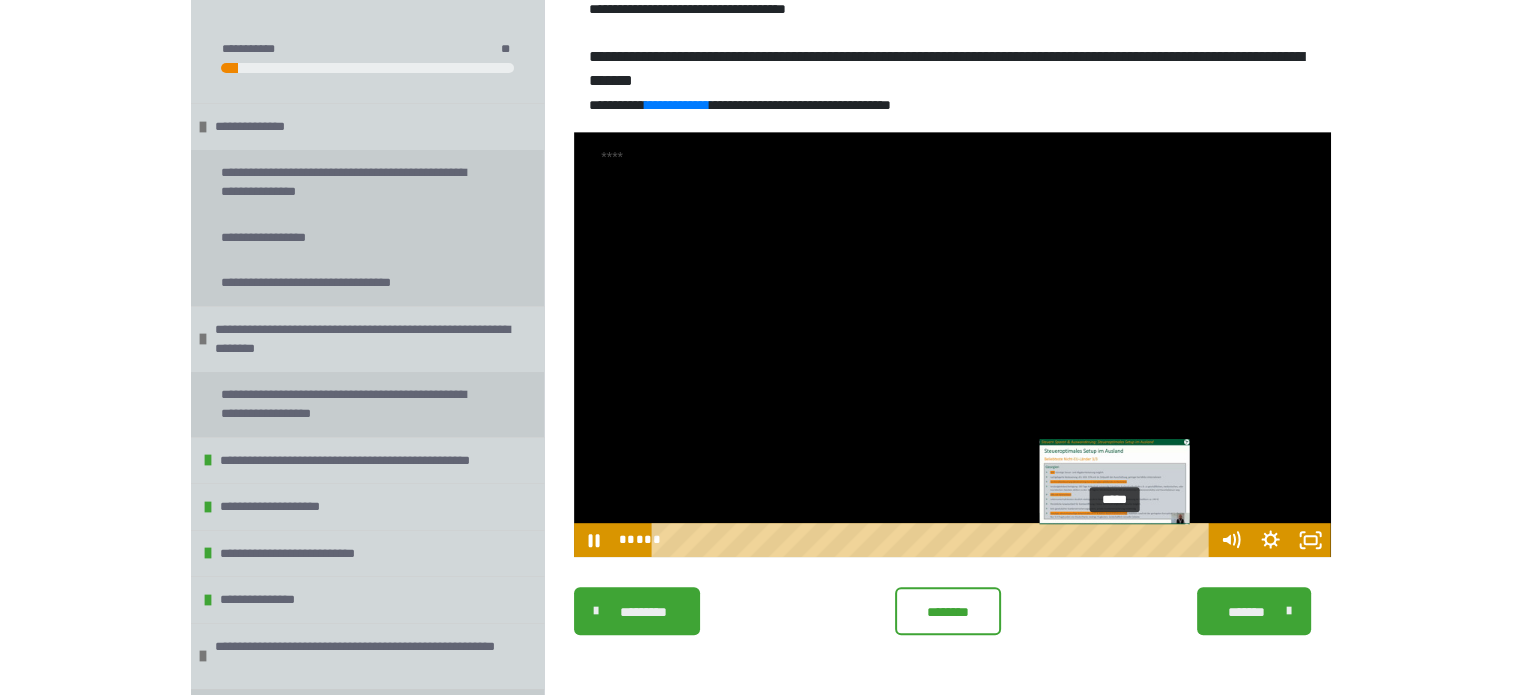 click on "*****" at bounding box center [933, 540] 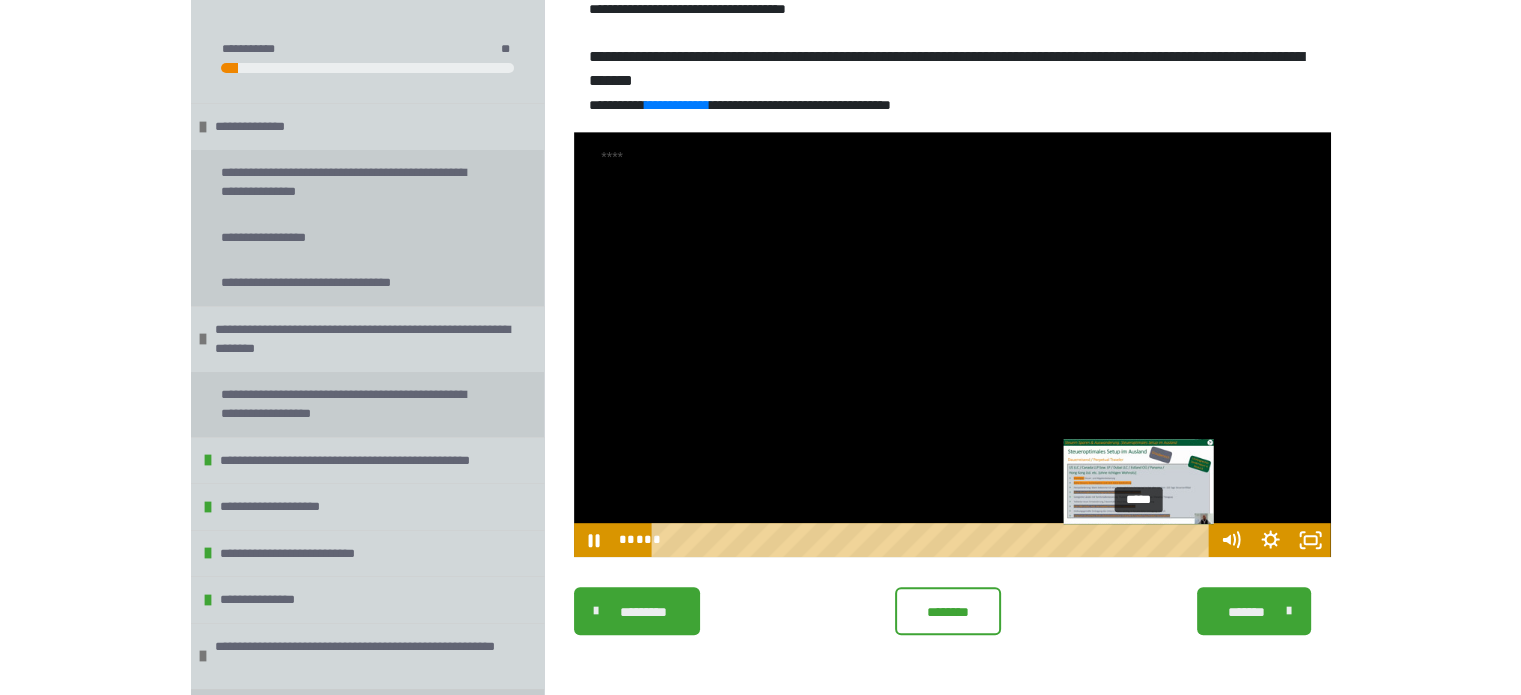 click on "*****" at bounding box center (933, 540) 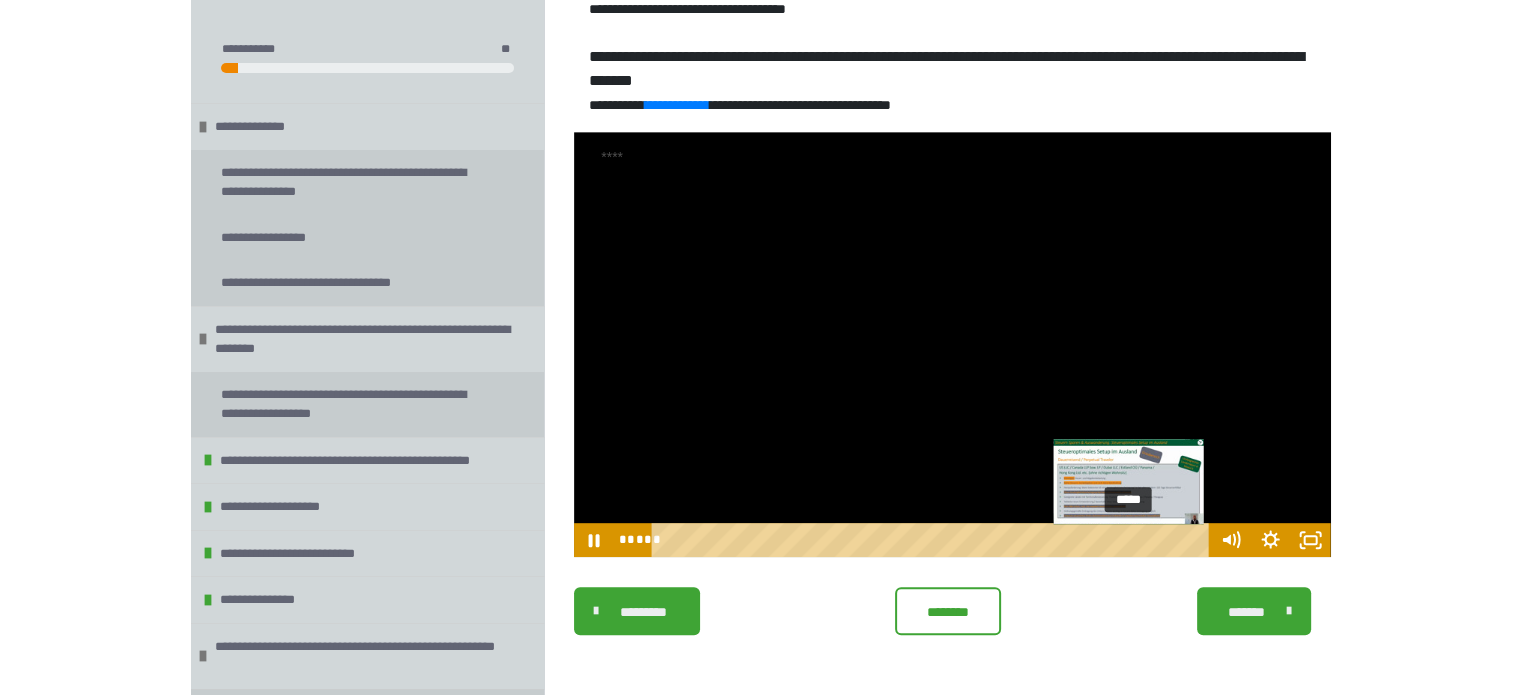 click on "*****" at bounding box center [933, 540] 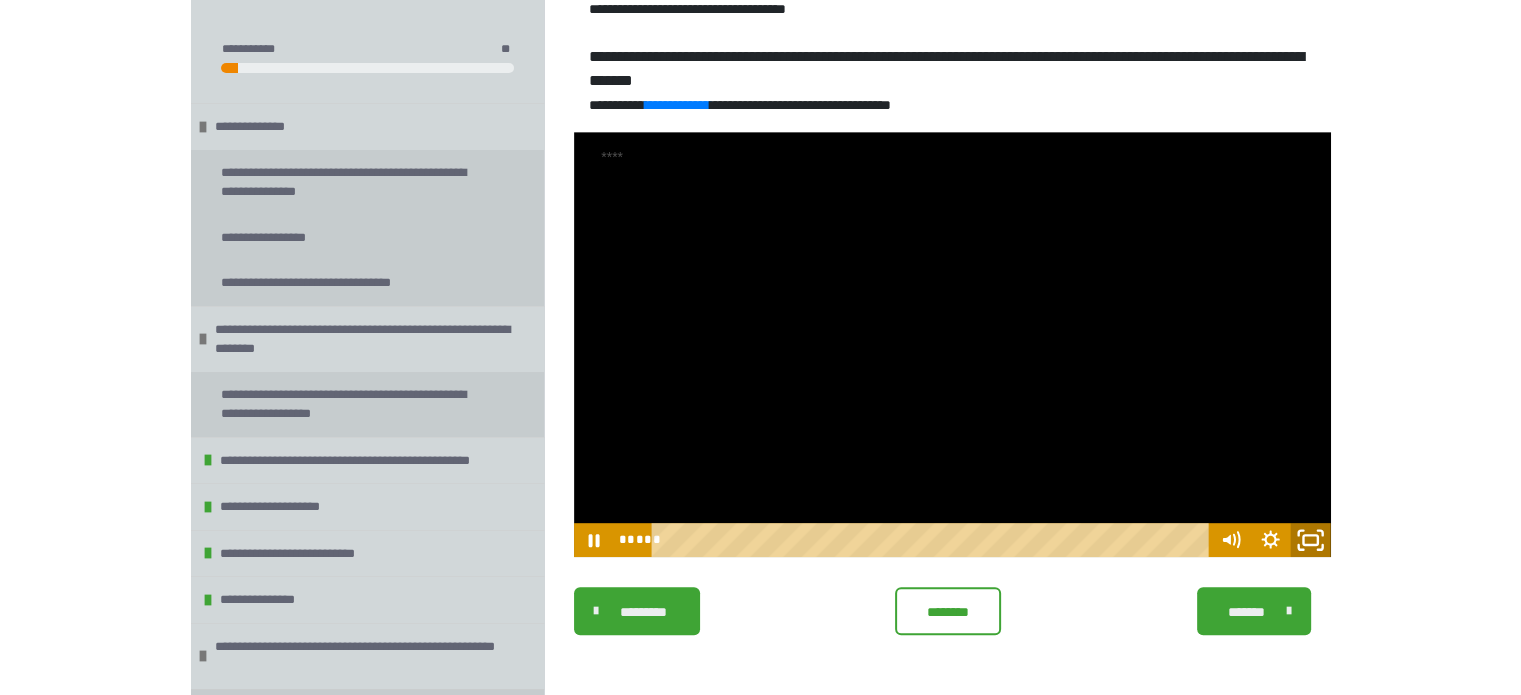 click 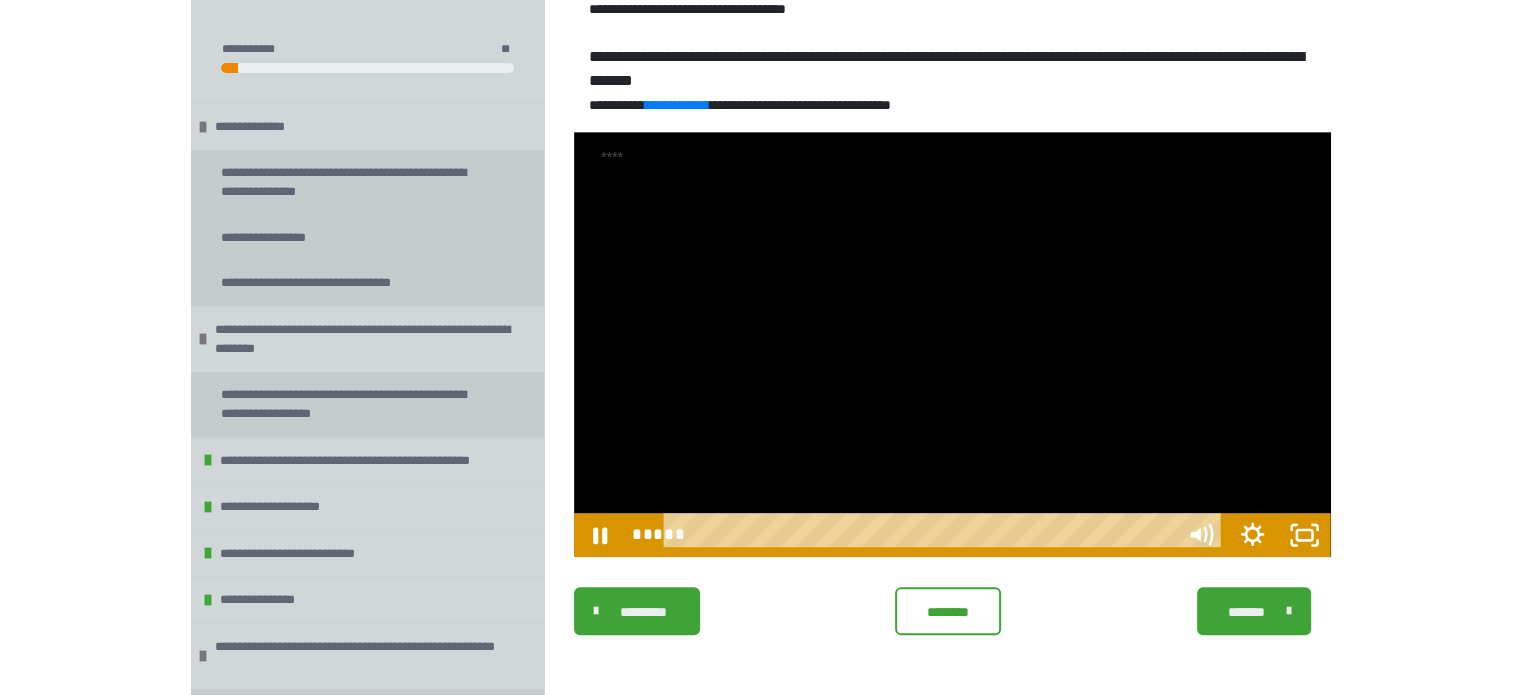 scroll, scrollTop: 847, scrollLeft: 0, axis: vertical 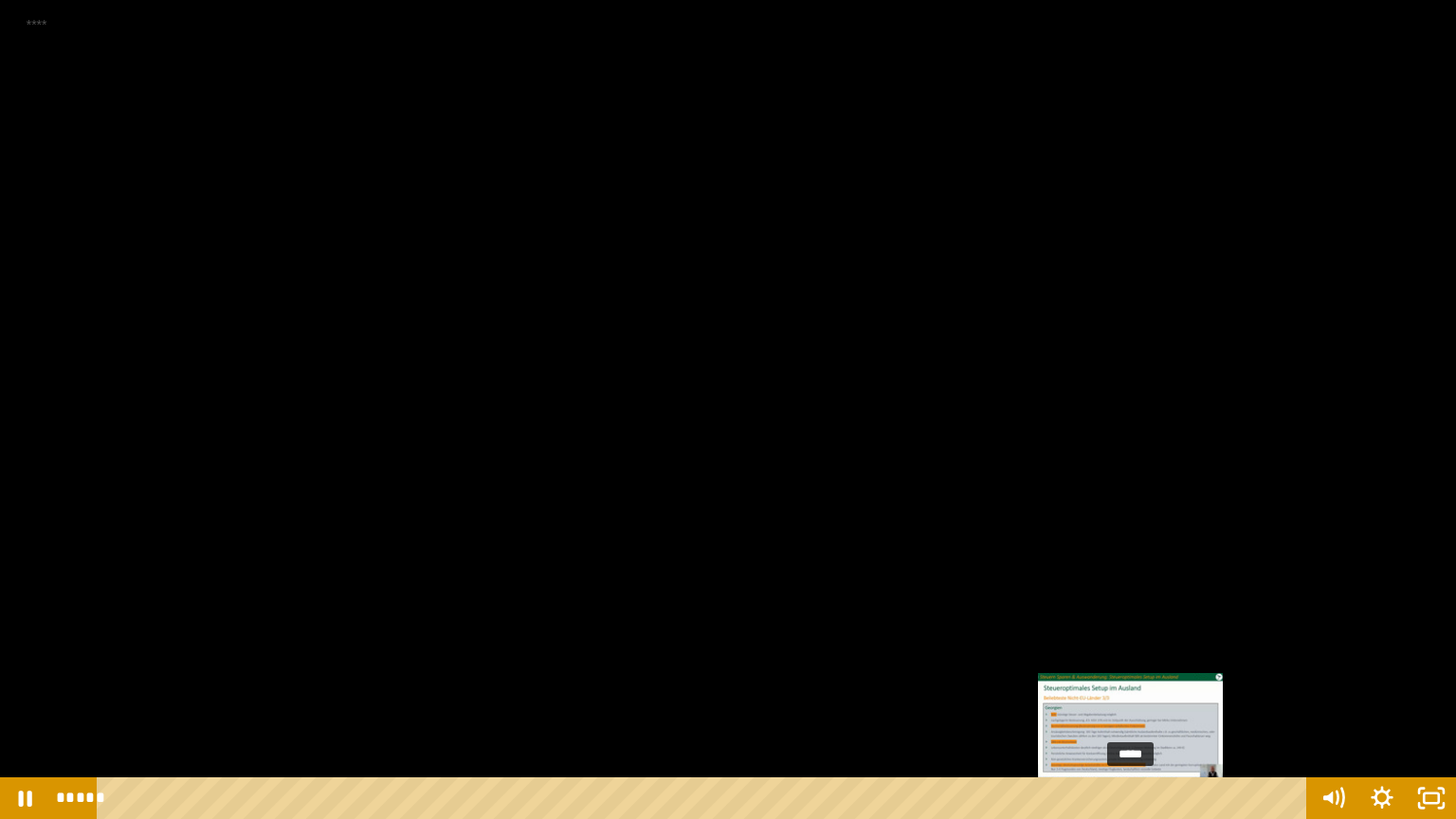 click on "*****" at bounding box center (705, 798) 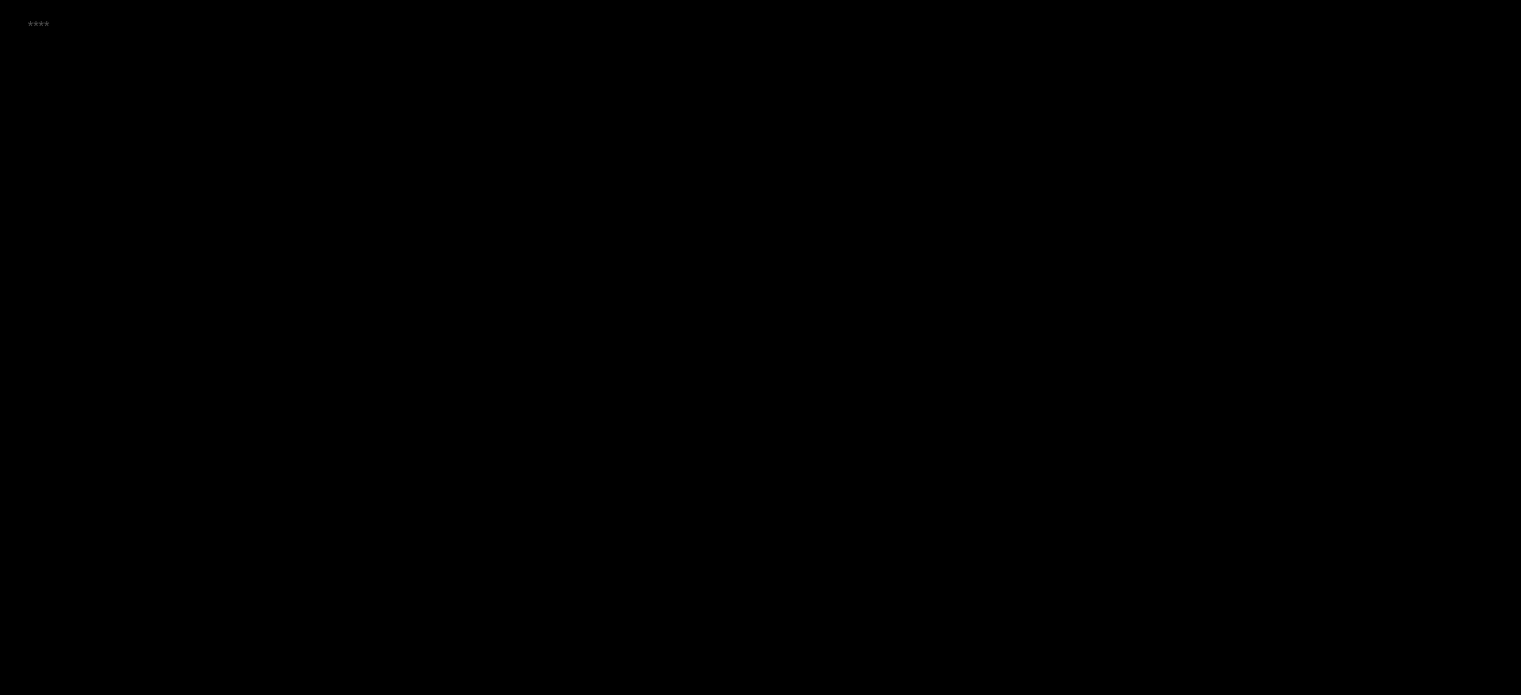 scroll, scrollTop: 1016, scrollLeft: 0, axis: vertical 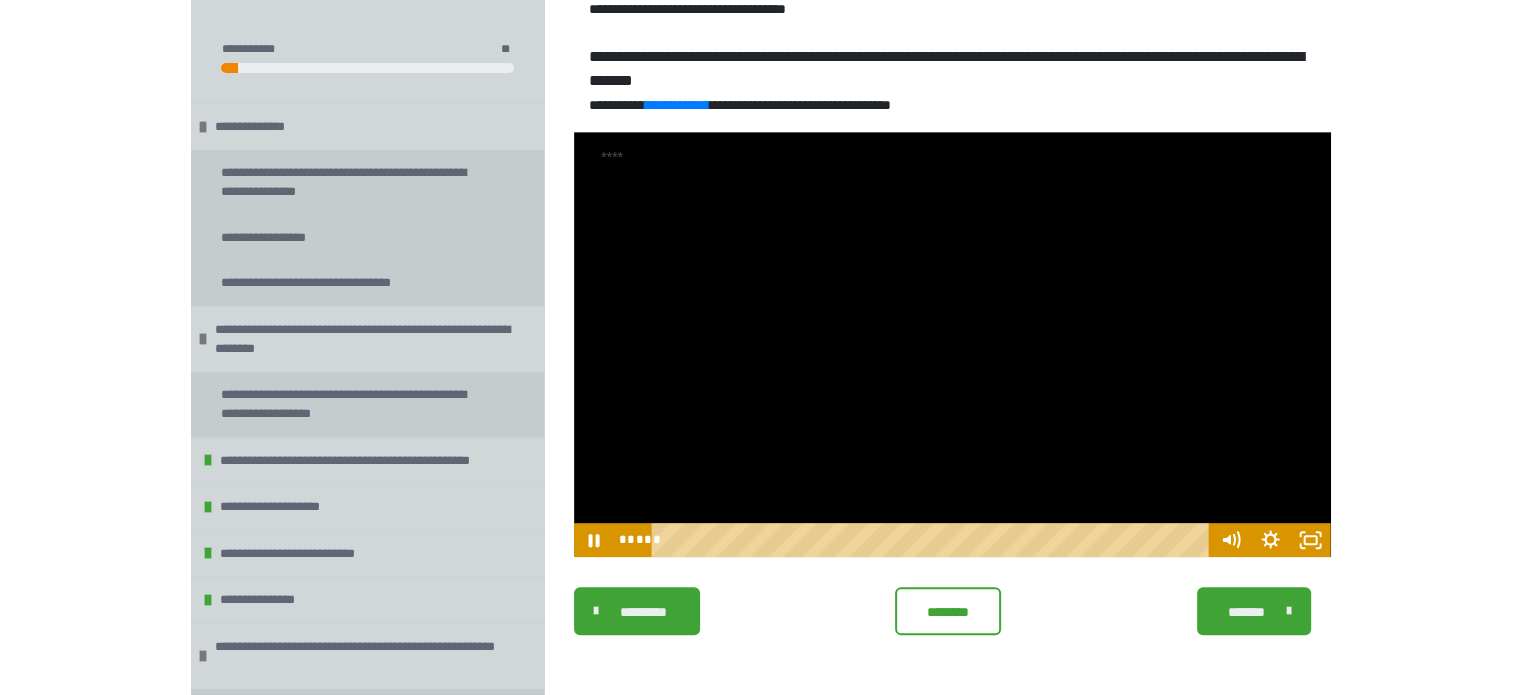 click at bounding box center [952, 345] 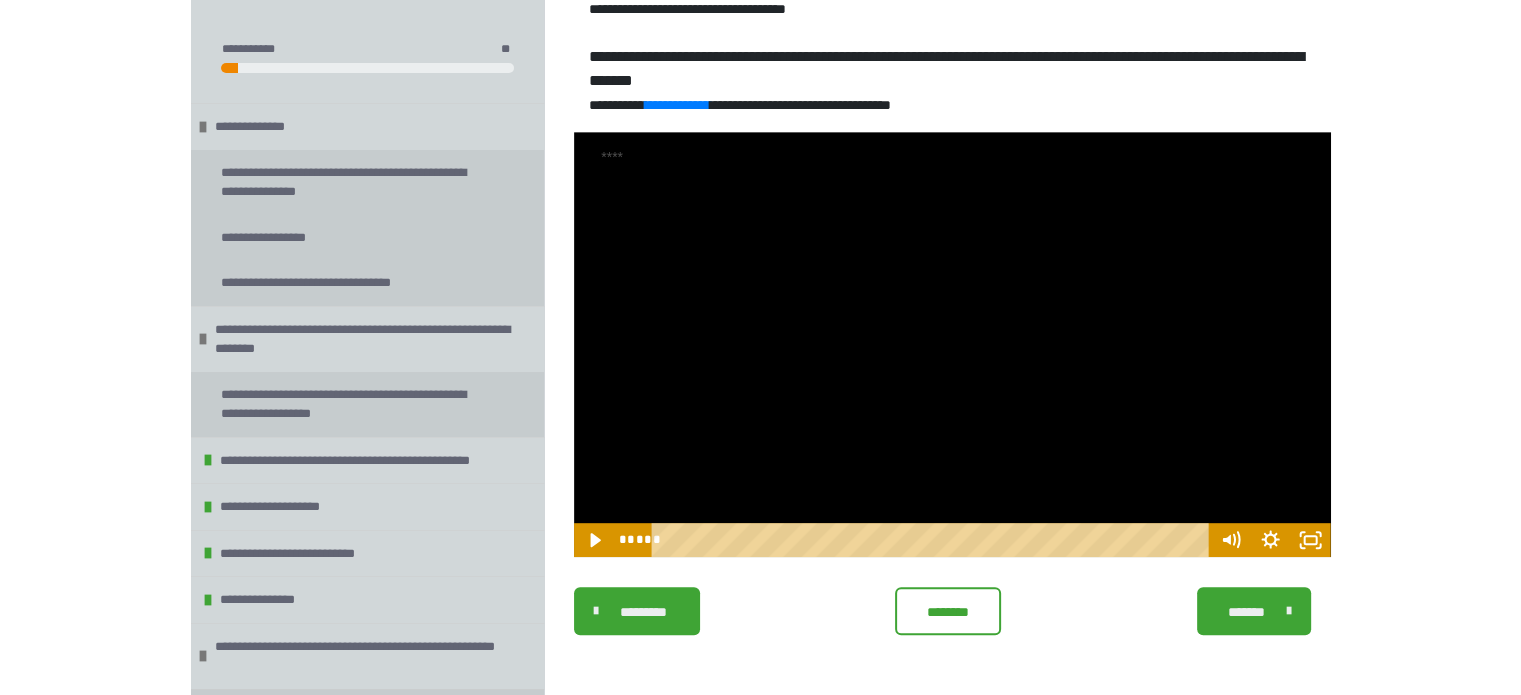 click at bounding box center [952, 345] 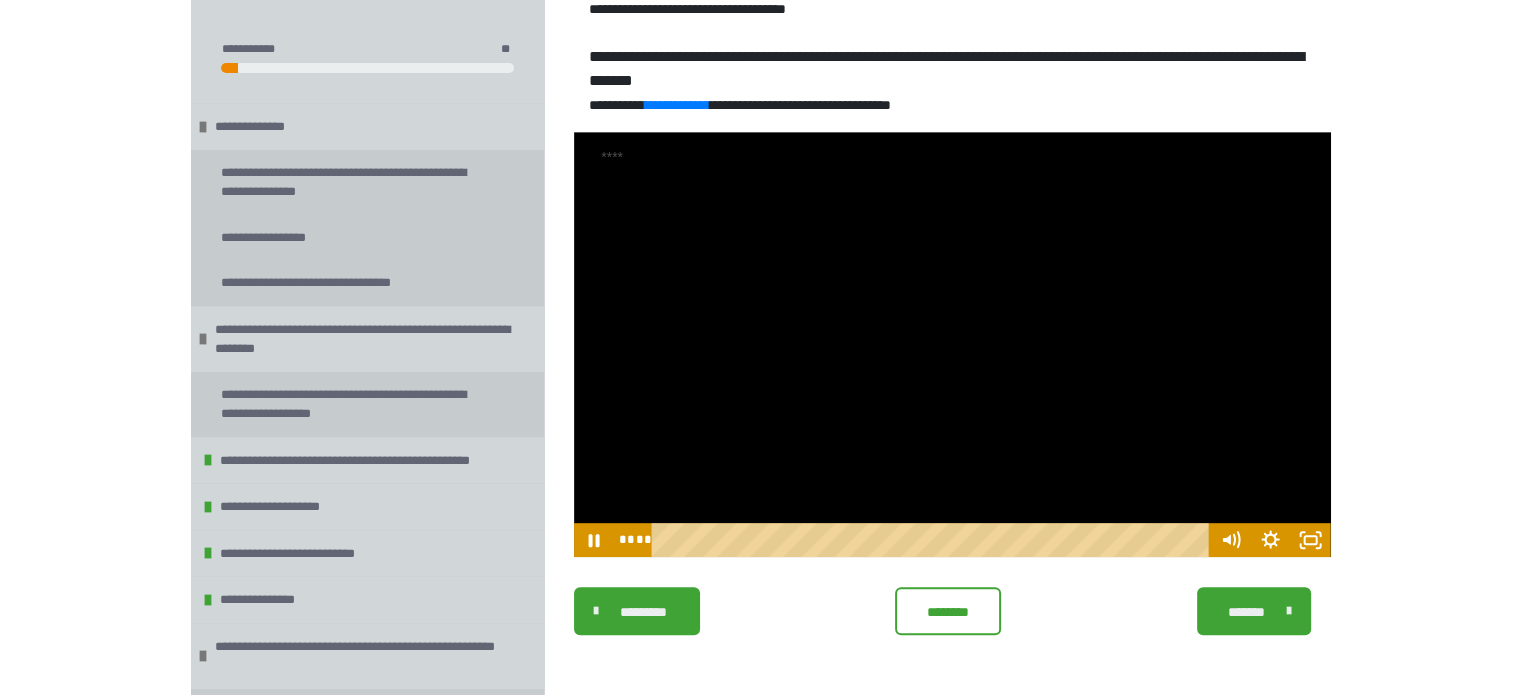 click at bounding box center [952, 345] 